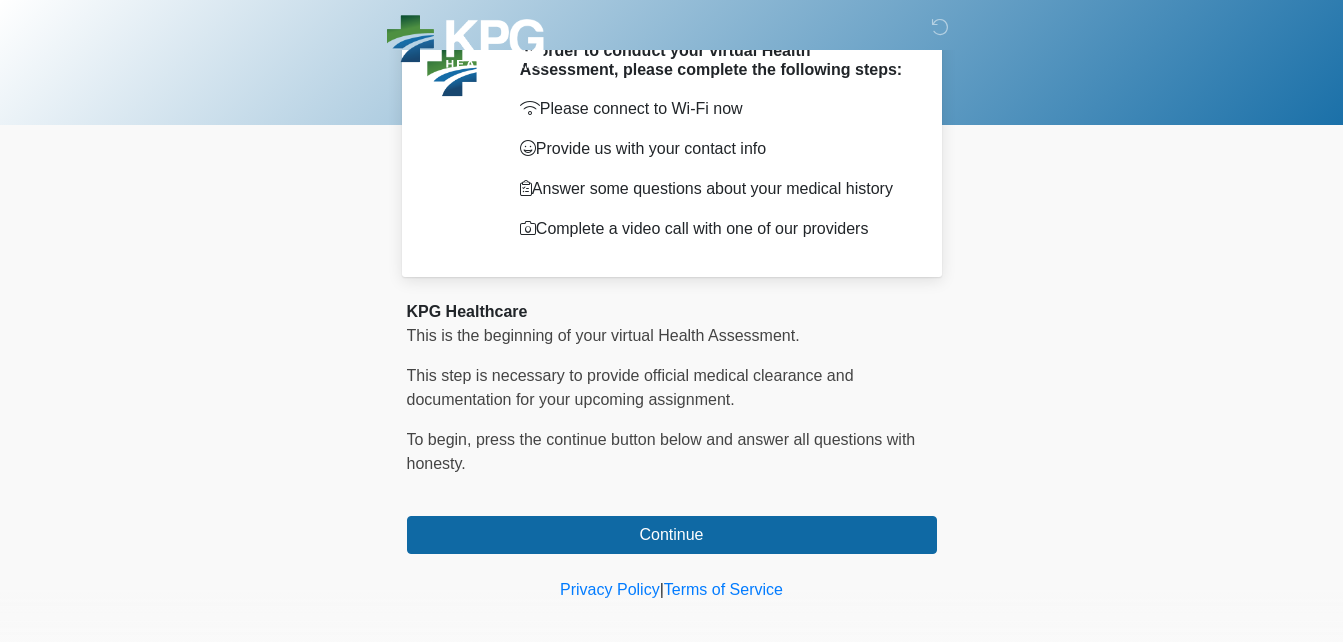 scroll, scrollTop: 116, scrollLeft: 0, axis: vertical 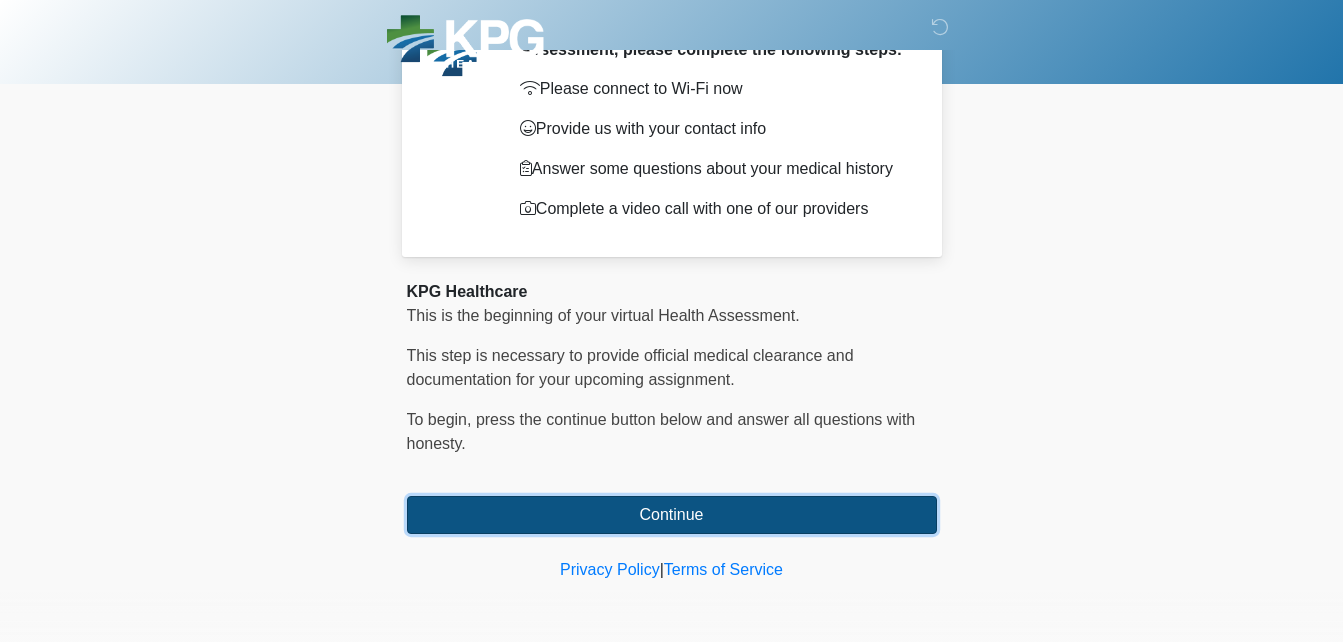 click on "Continue" at bounding box center [672, 515] 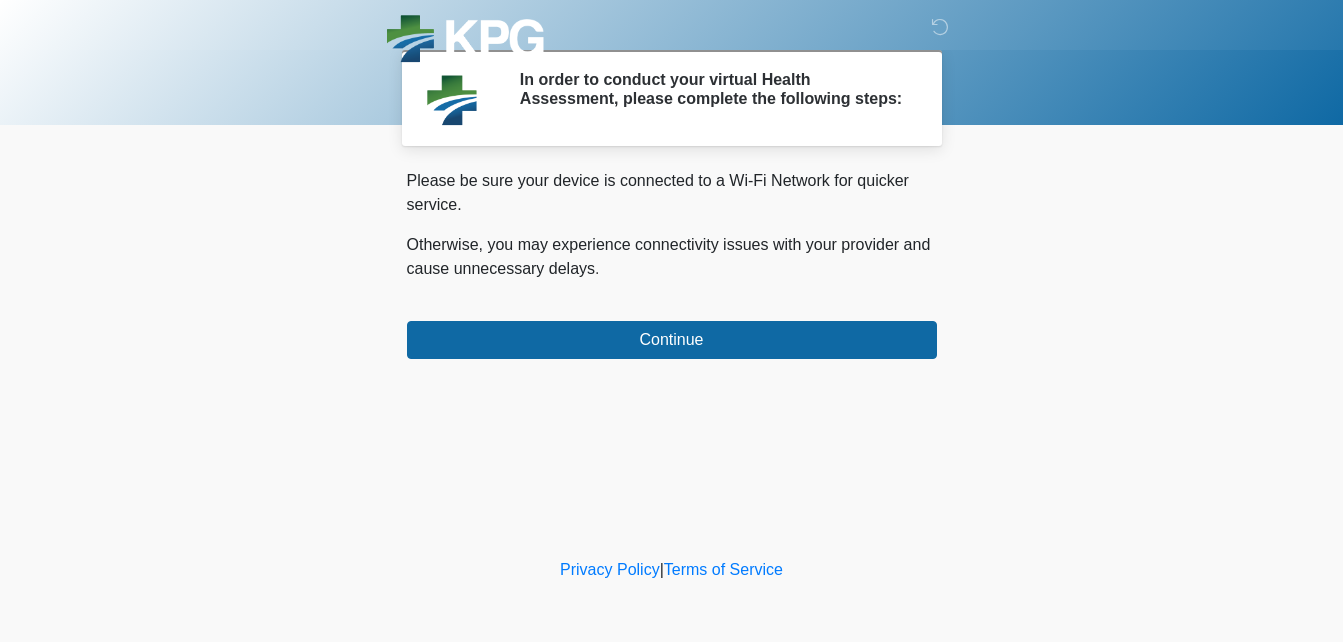 scroll, scrollTop: 0, scrollLeft: 0, axis: both 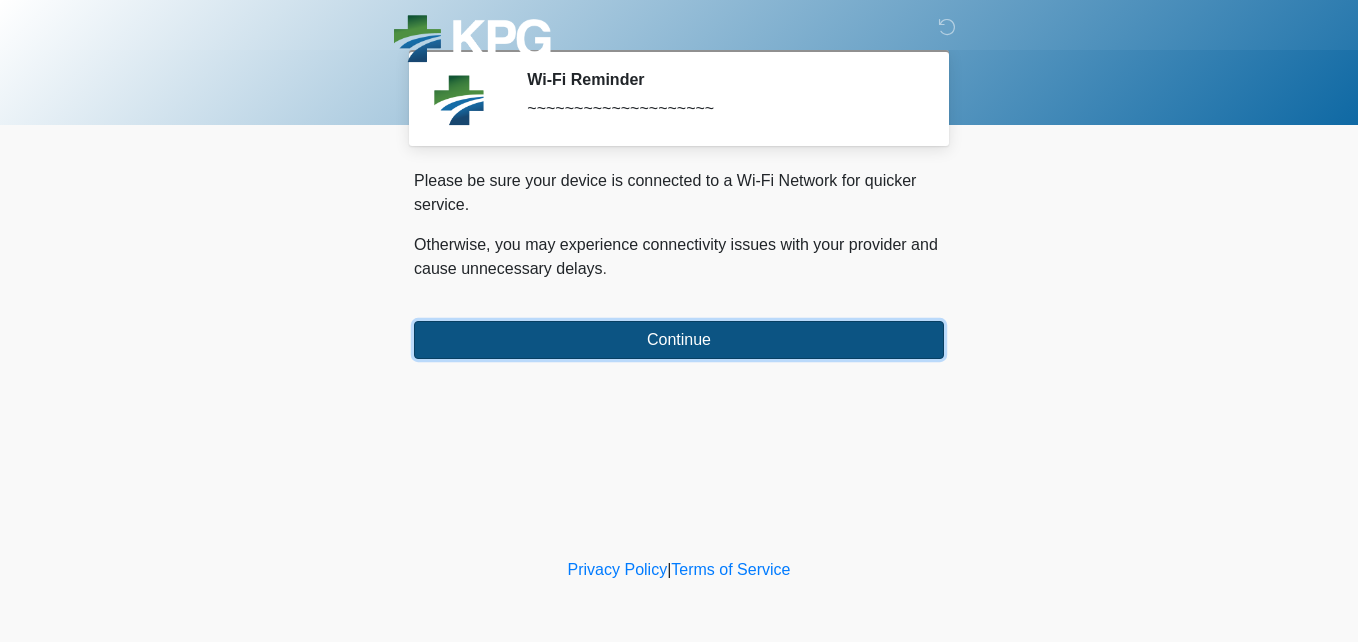 click on "Continue" at bounding box center [679, 340] 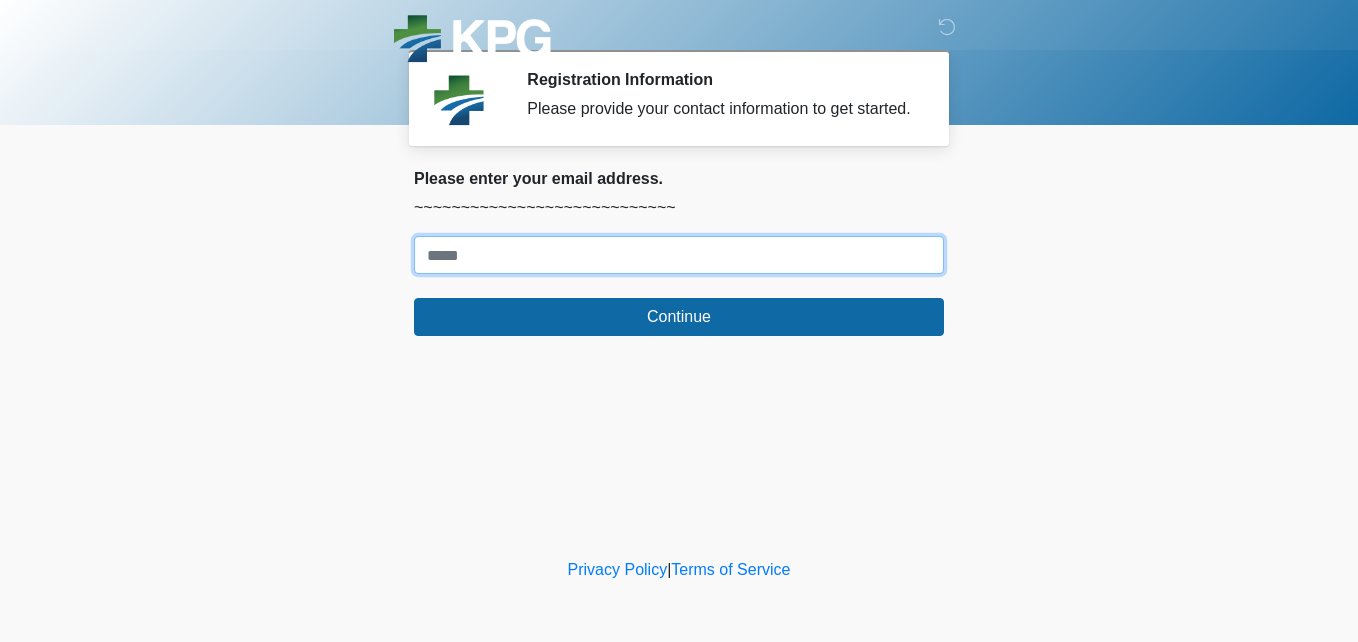 click on "Where should we email your response?" at bounding box center [679, 255] 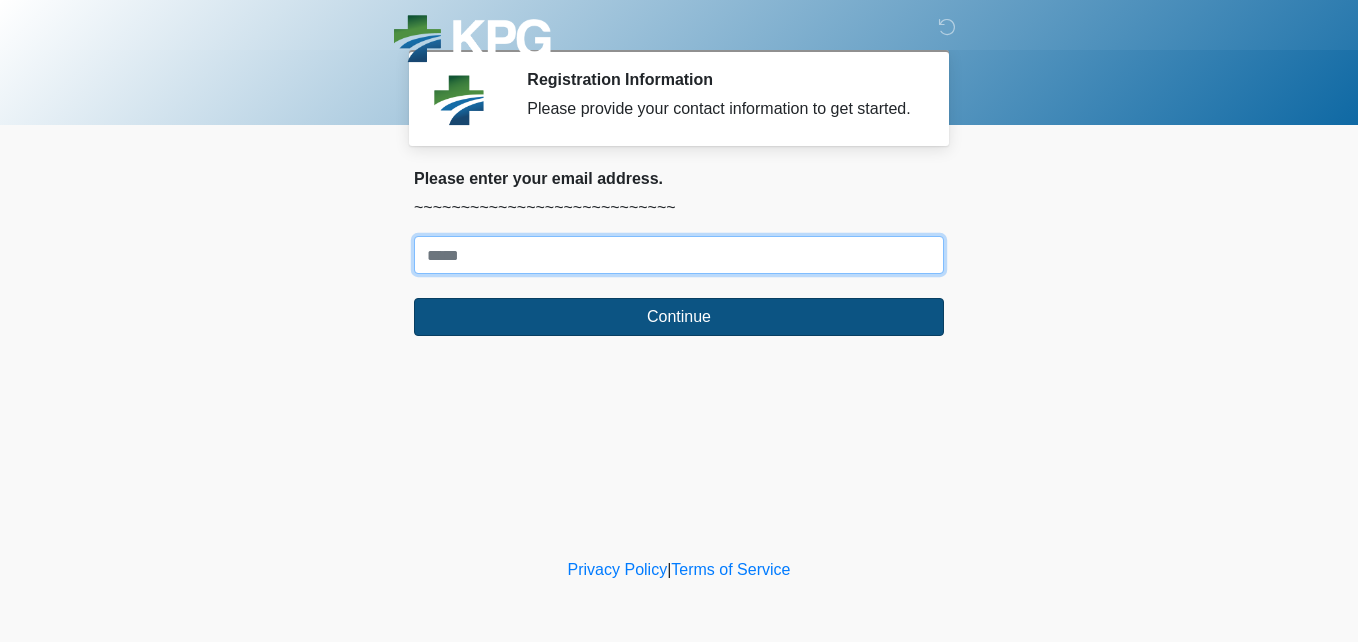 type on "**********" 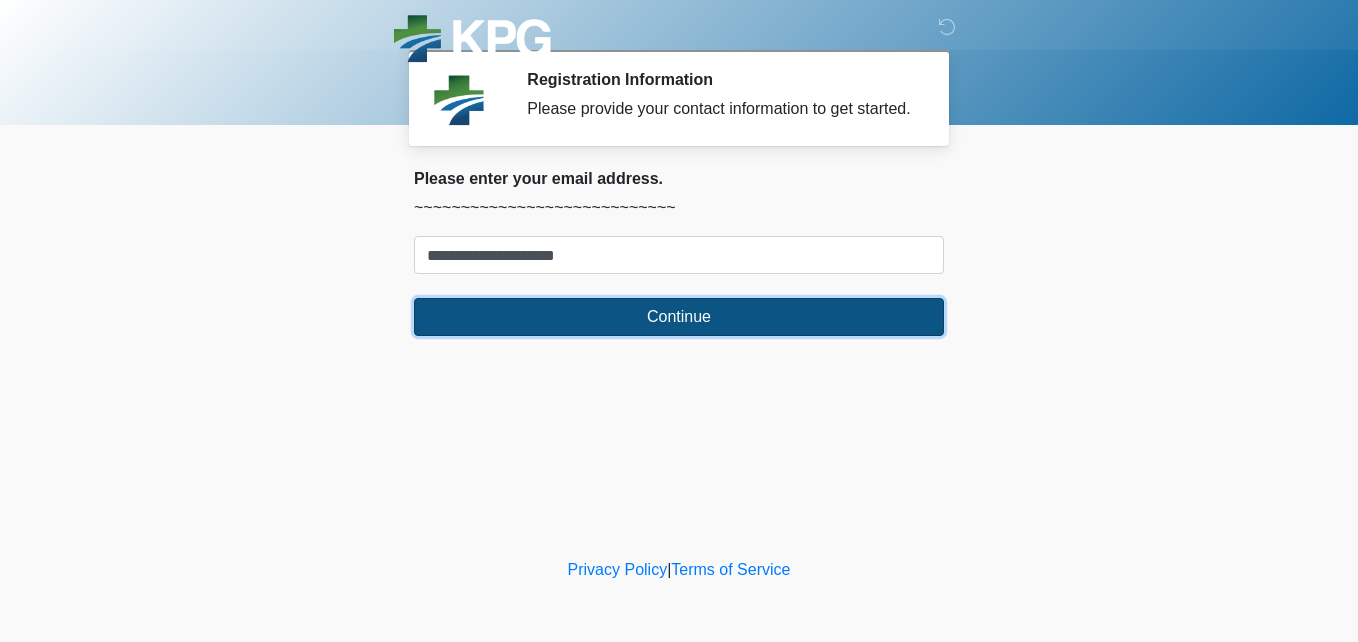 click on "Continue" at bounding box center [679, 317] 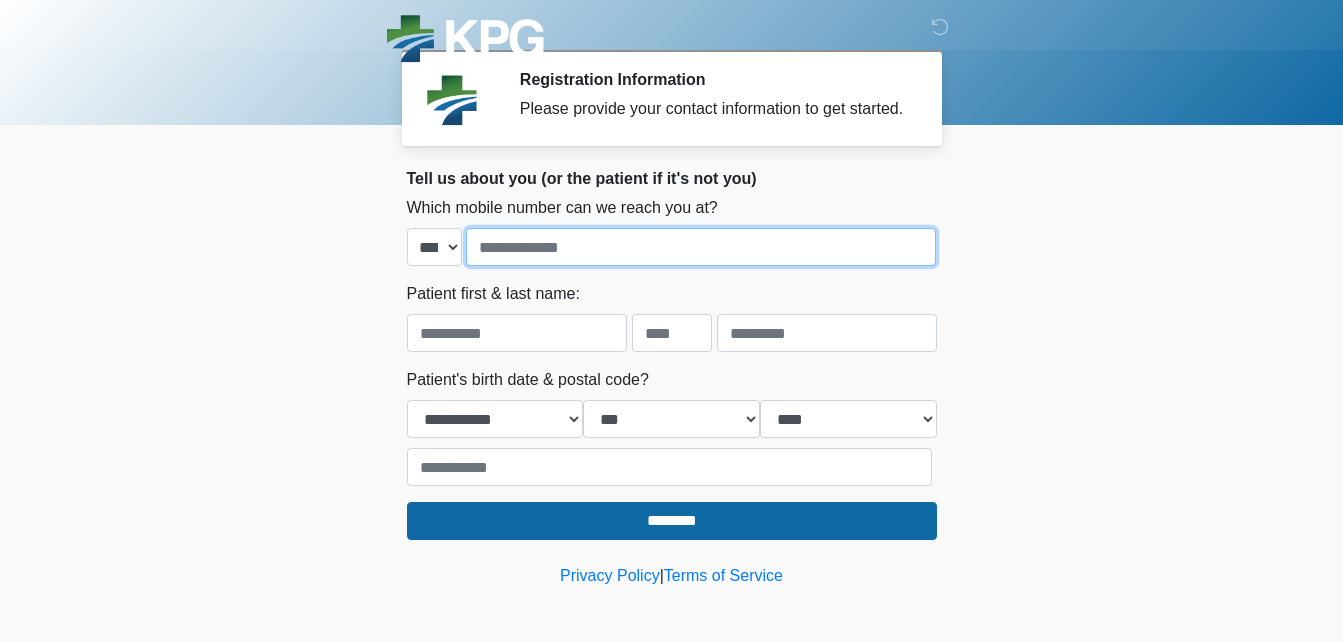 click at bounding box center [701, 247] 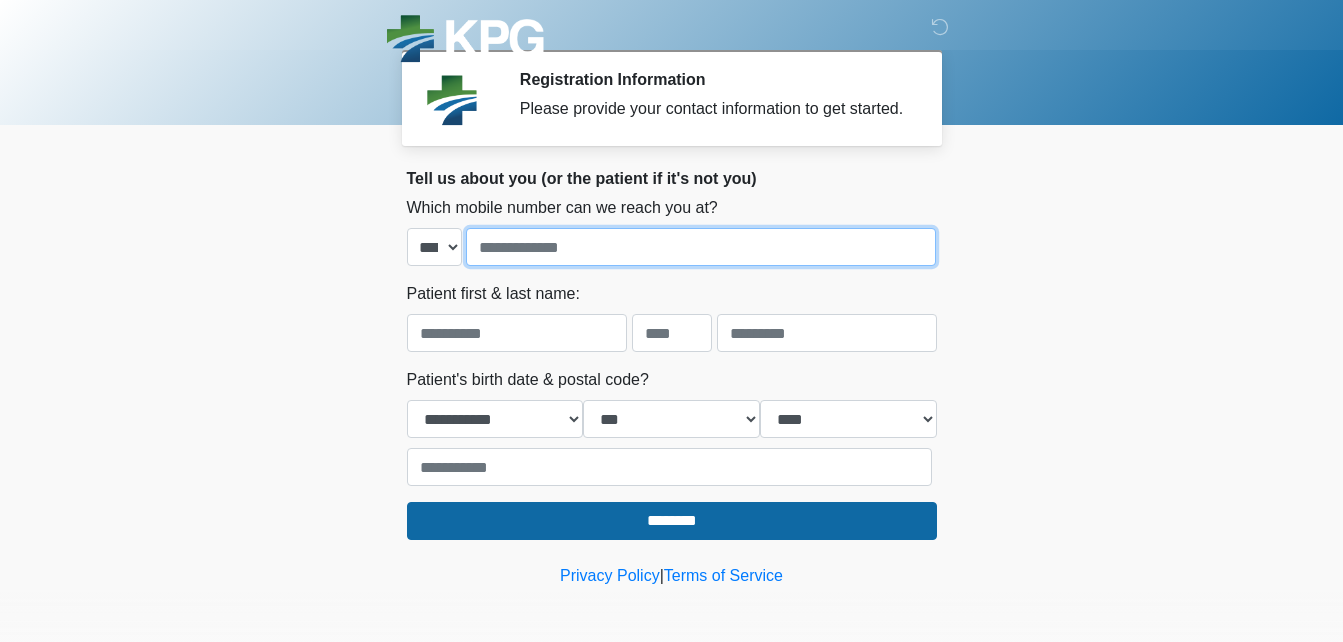type on "**********" 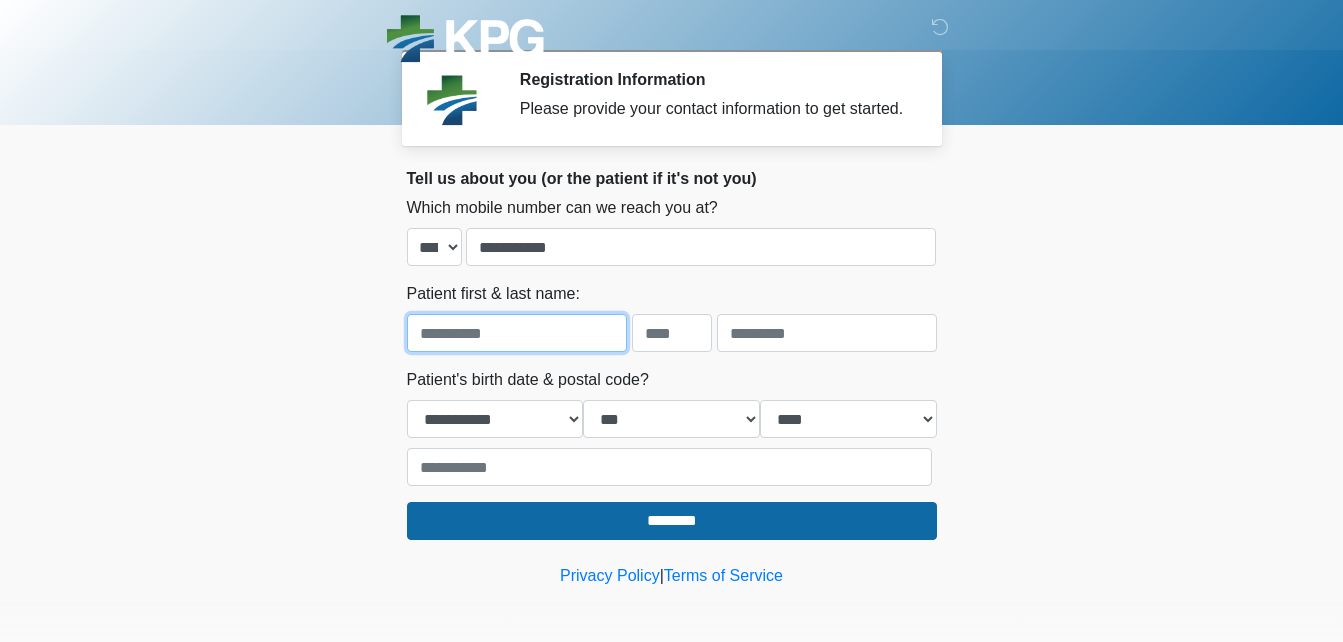 type on "********" 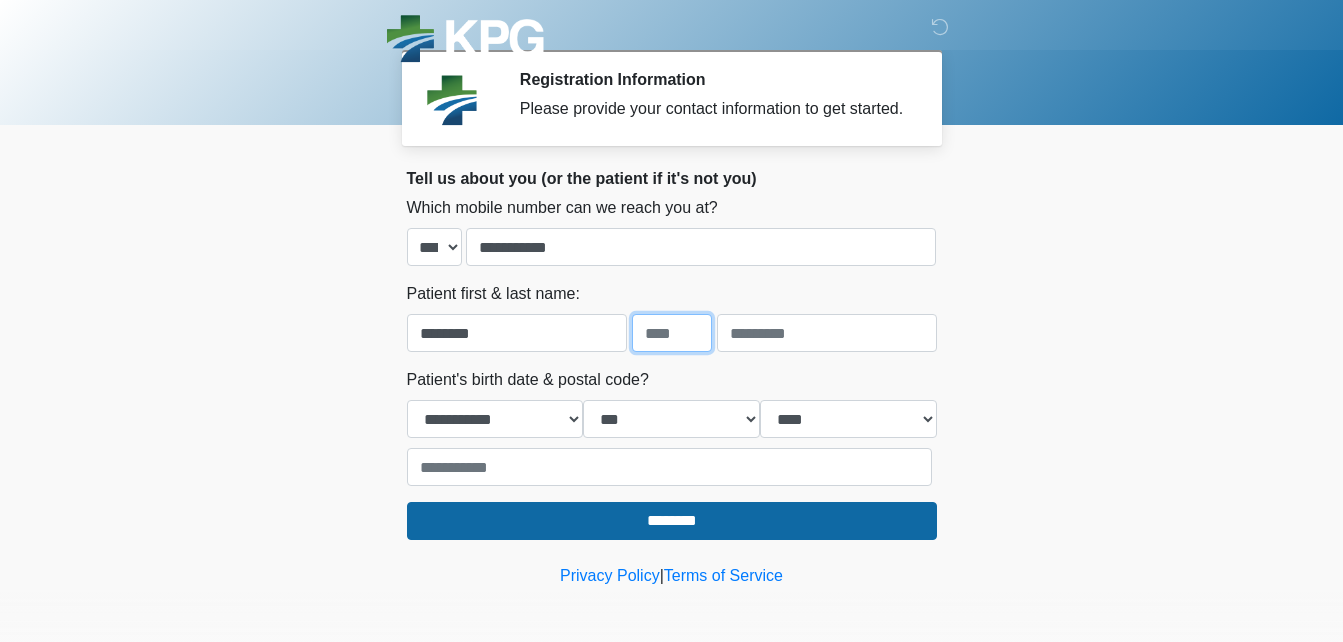 type on "***" 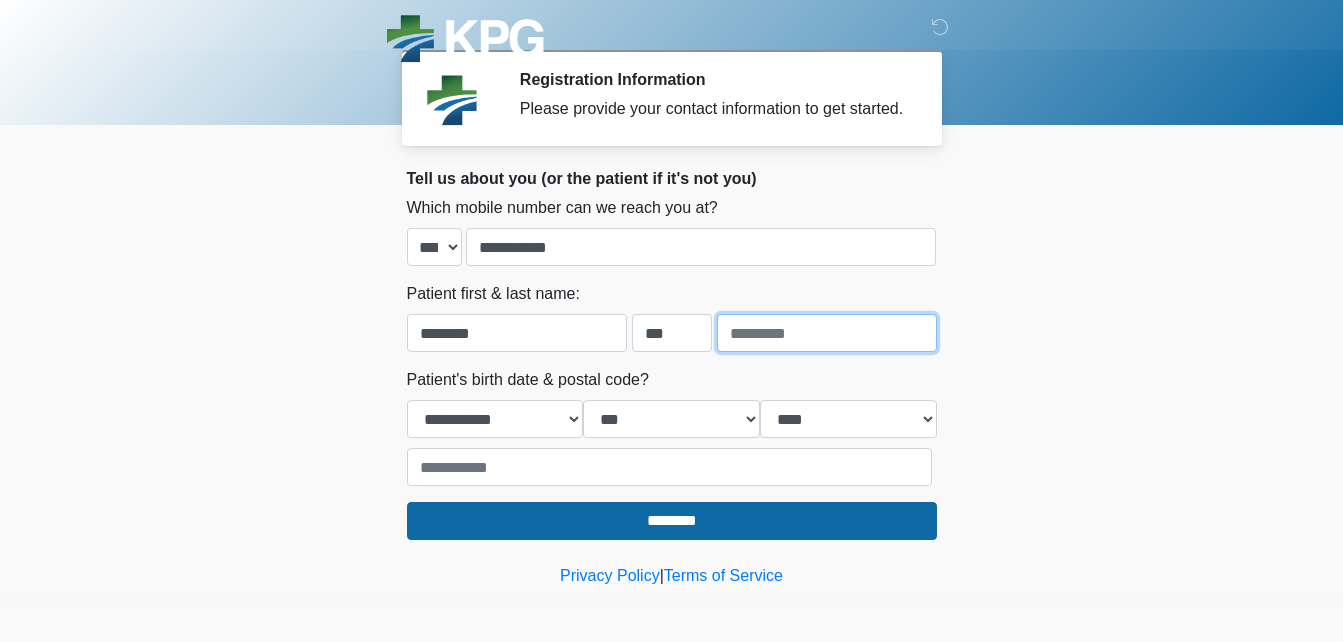 type on "******" 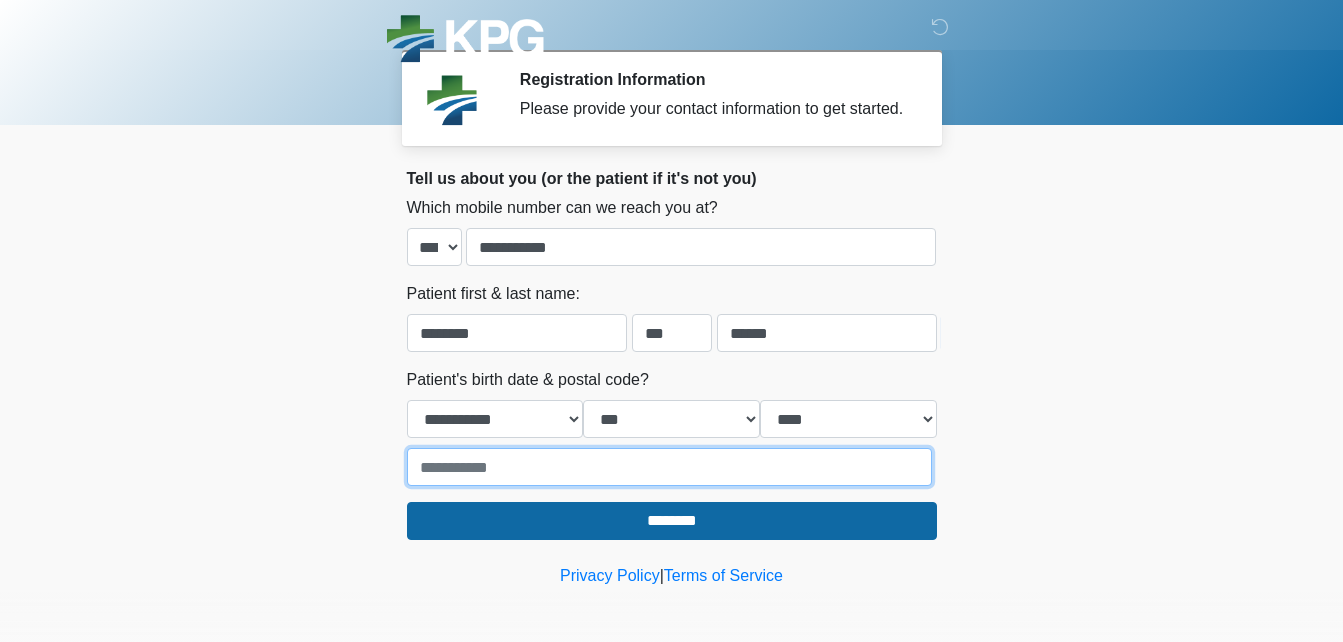 type on "*****" 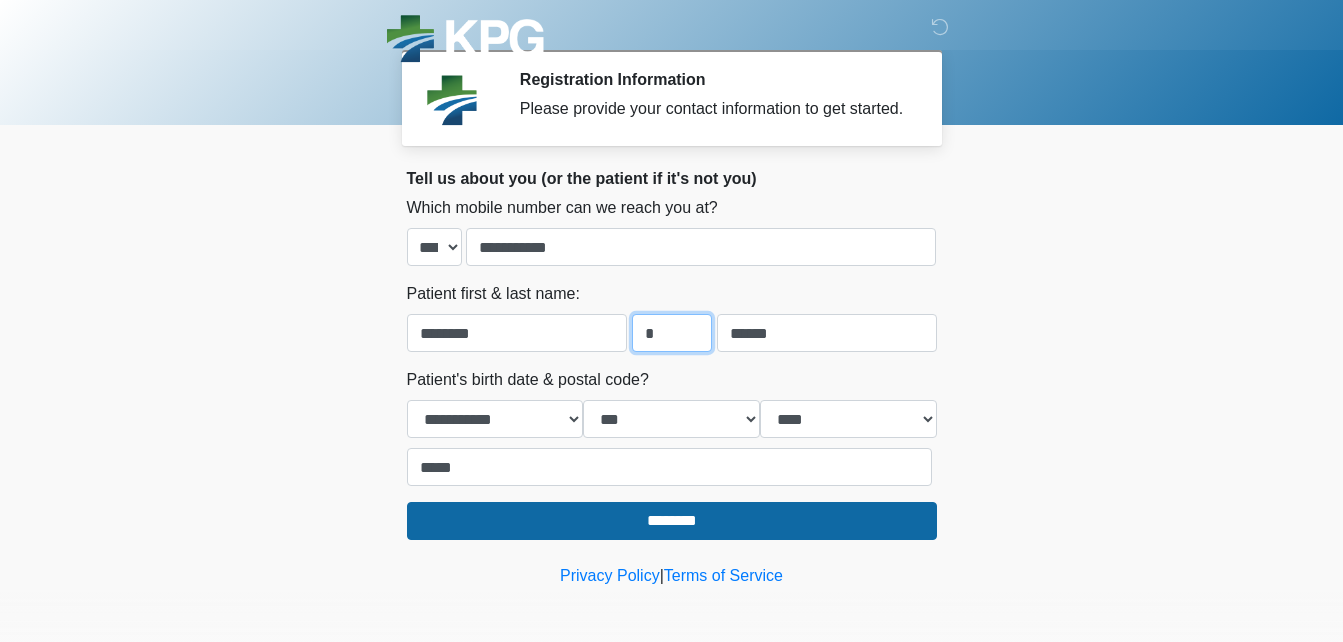 type on "*" 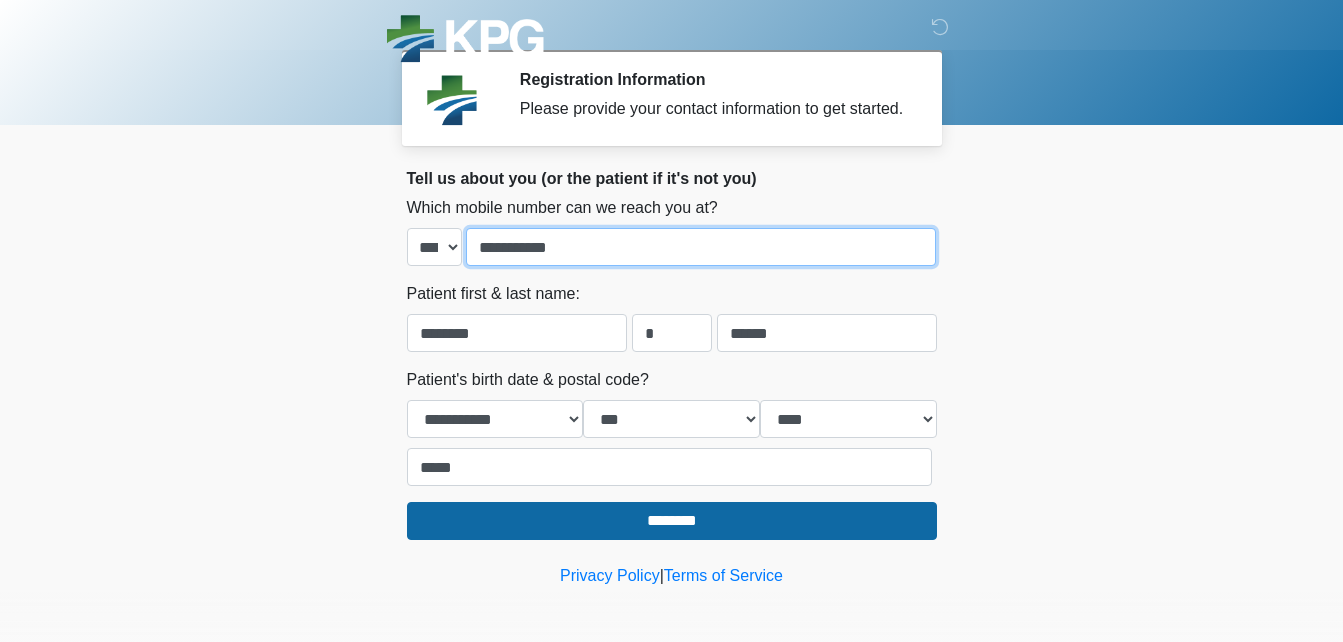 click on "**********" at bounding box center [701, 247] 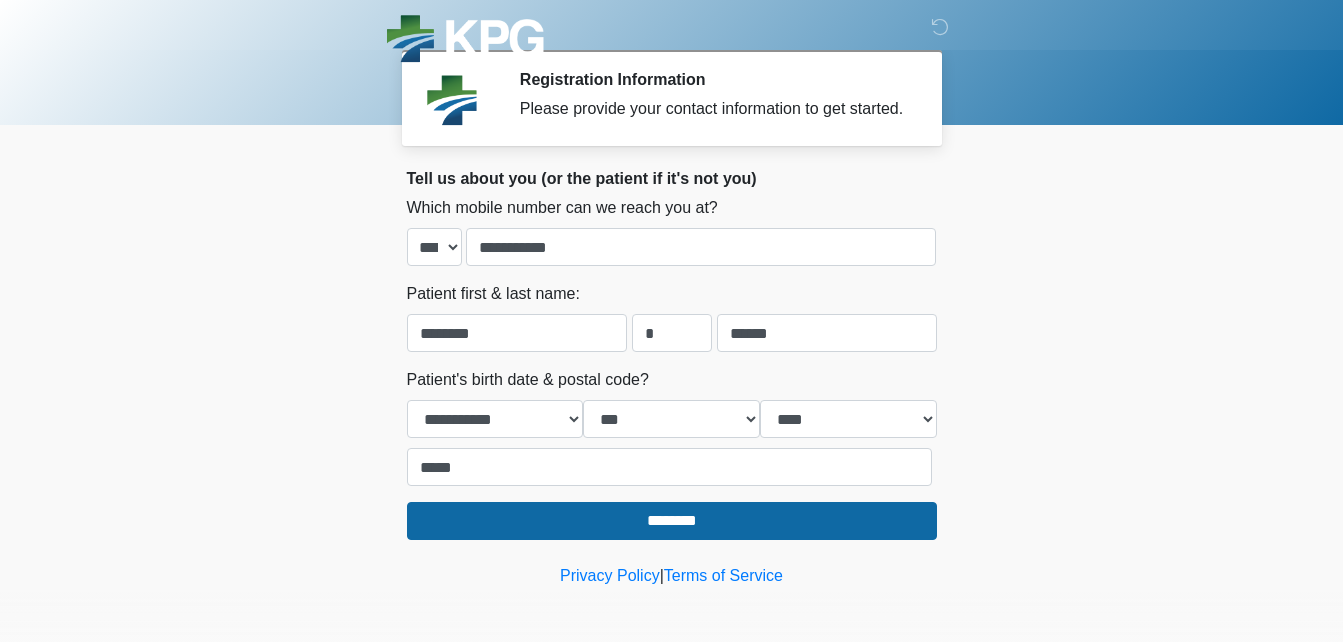 click on "‎ ‎ ‎
Registration Information
Please provide your contact information to get started.
Please connect to Wi-Fi now   Provide us with your contact info  Answer some questions about your medical history  Complete a video call with one of our providers
KPG Healthcare
This is the beginning of your virtual Health Assessment.  ﻿﻿﻿﻿﻿﻿﻿﻿﻿﻿﻿﻿﻿﻿﻿﻿﻿﻿﻿This step is necessary to provide official medical clearance and documentation for your upcoming assignment.  ﻿﻿﻿﻿﻿﻿To begin, ﻿﻿﻿﻿﻿﻿﻿﻿﻿﻿﻿﻿﻿﻿﻿﻿﻿press the continue button below and answer all questions with honesty.
Continue
Please be sure your device is connected to a Wi-Fi Network for quicker service.  ." at bounding box center [672, 280] 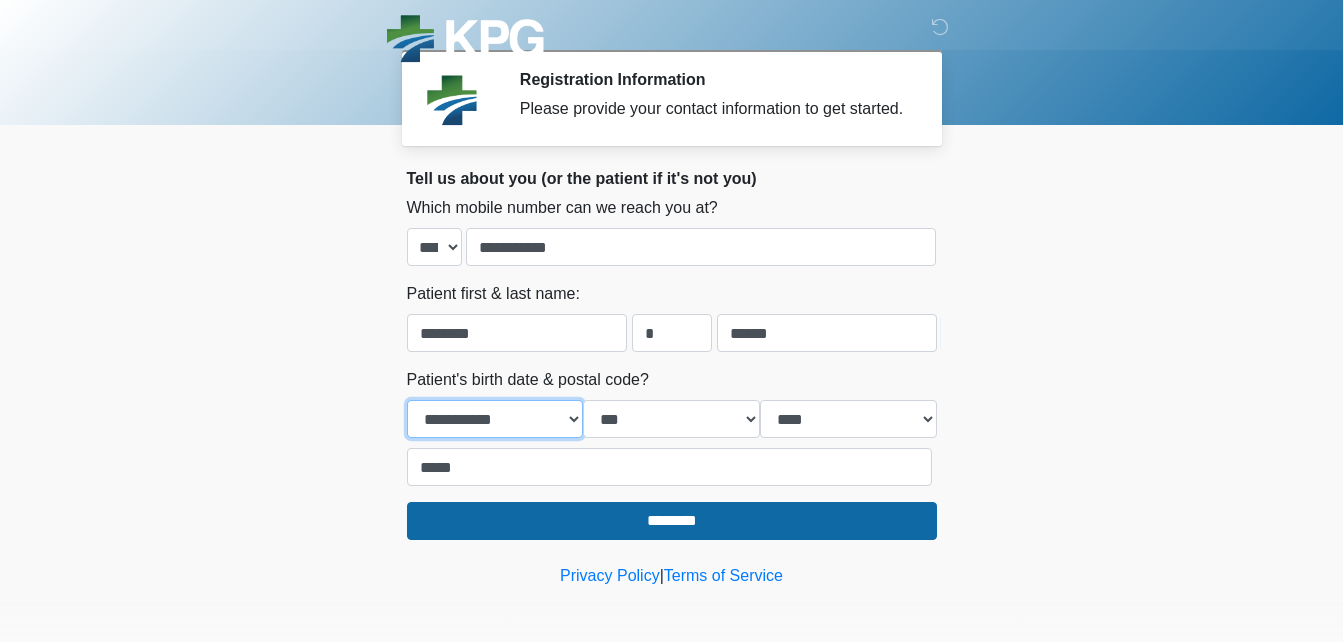 click on "**********" at bounding box center (495, 419) 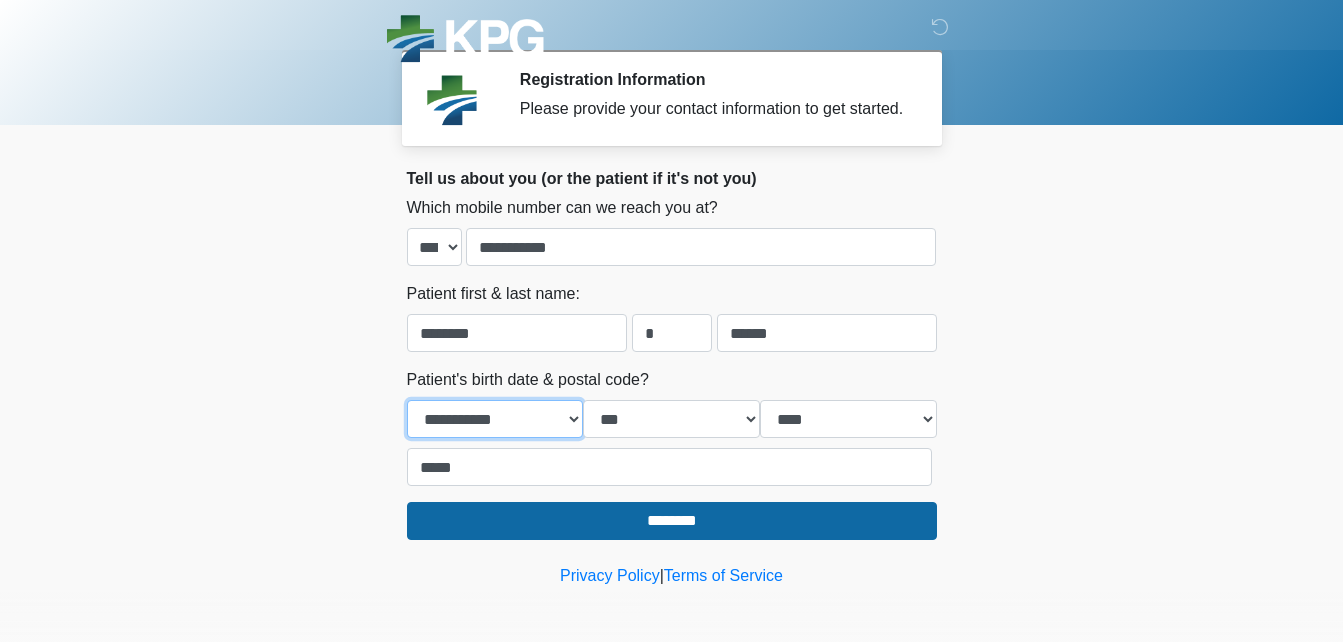 select on "*" 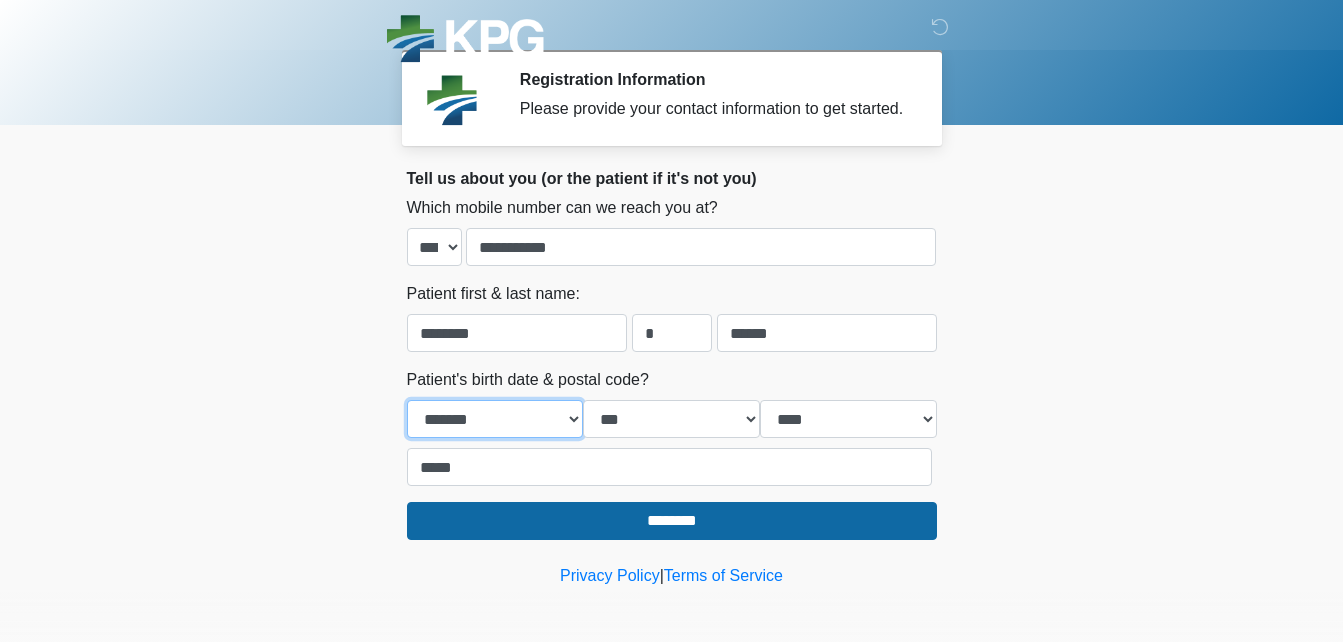 click on "**********" at bounding box center [495, 419] 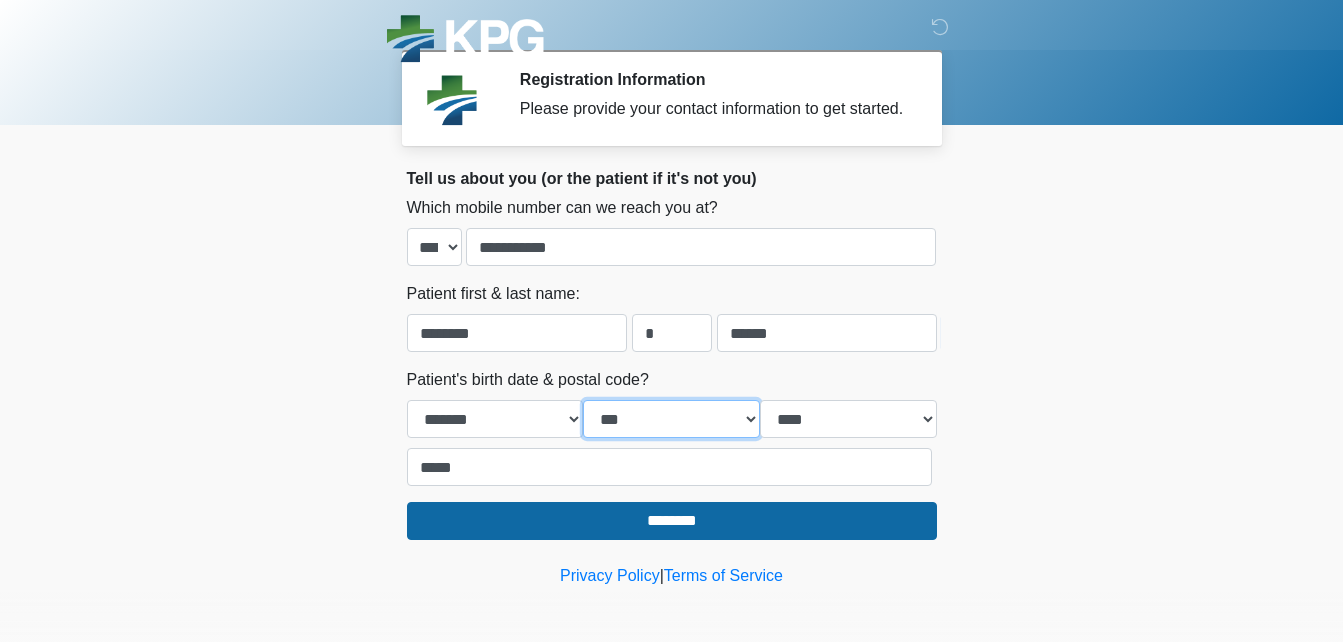 click on "***
*
*
*
*
*
*
*
*
*
**
**
**
**
**
**
**
**
**
**
**
**
**
**
**
**
**
**
**
**
**
**" at bounding box center (671, 419) 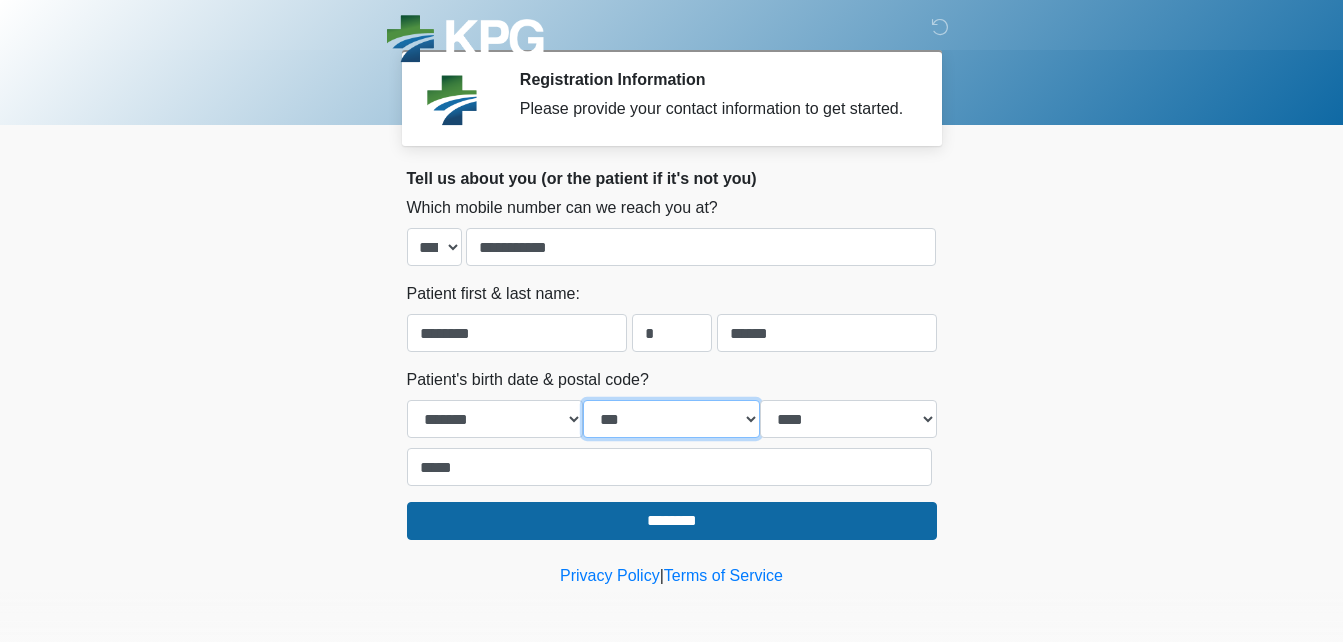 select on "**" 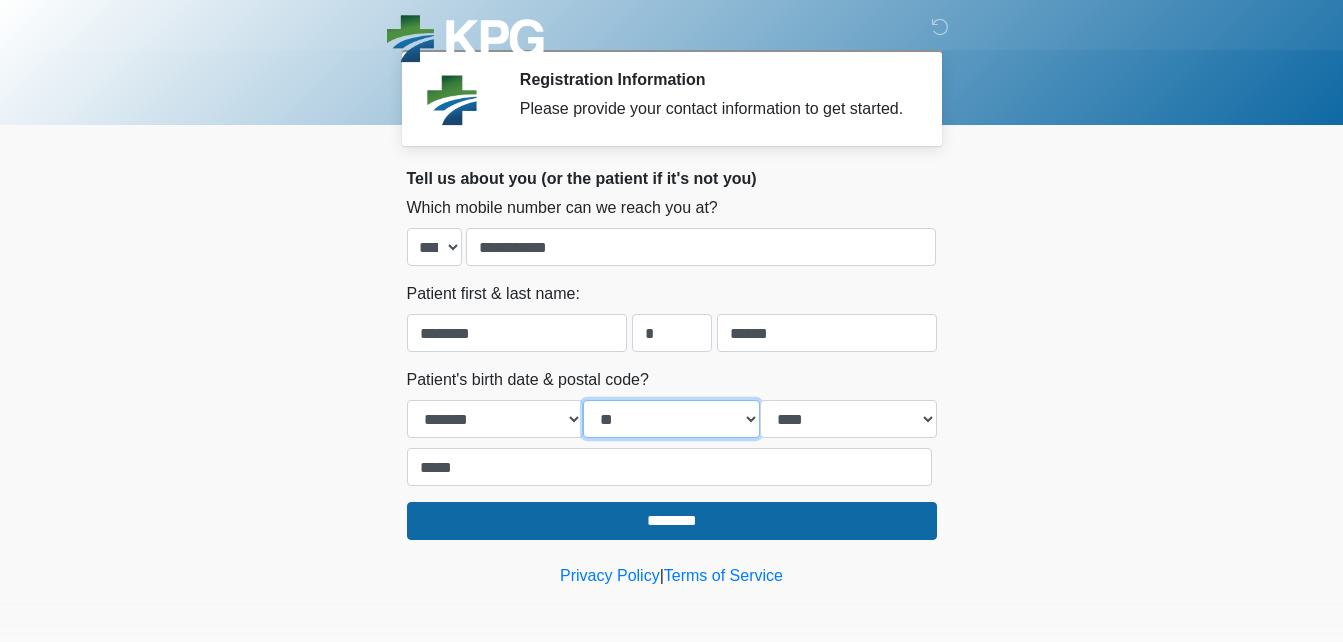 click on "***
*
*
*
*
*
*
*
*
*
**
**
**
**
**
**
**
**
**
**
**
**
**
**
**
**
**
**
**
**
**
**" at bounding box center [671, 419] 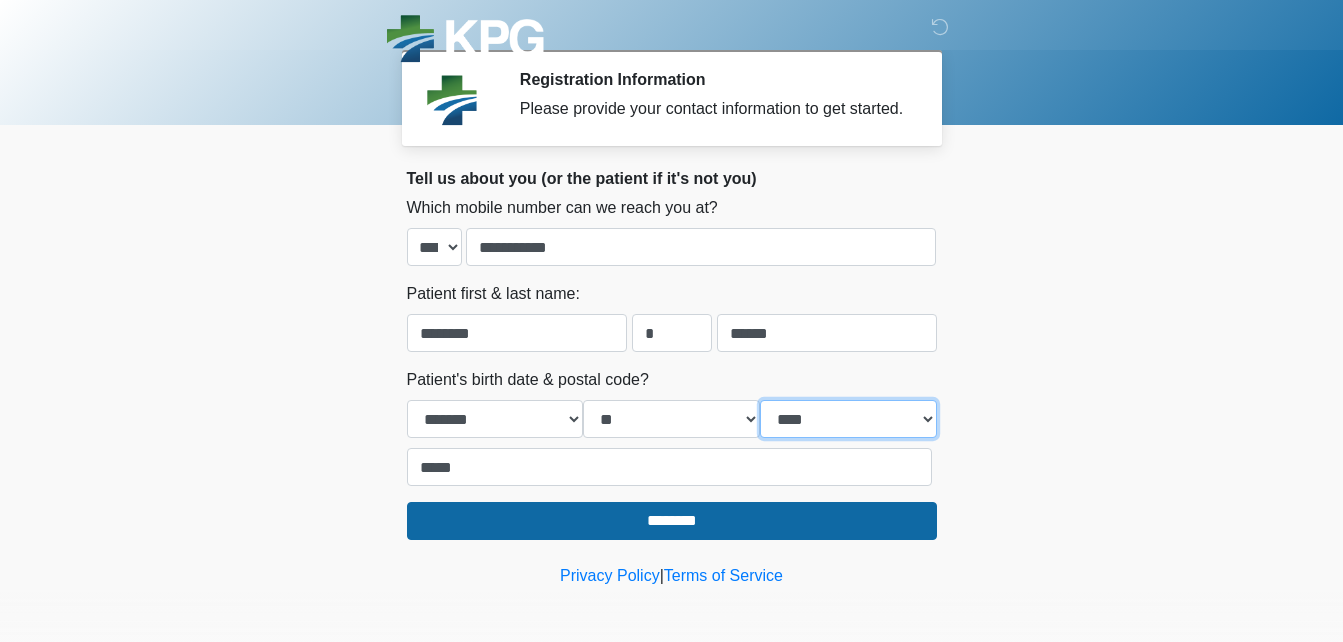 click on "****
****
****
****
****
****
****
****
****
****
****
****
****
****
****
****
****
****
****
****
****
****
****
****
****
****
****
****
****
****
****
****
****
****
****
****
****
****
****
****
****
****
****
****
****
****
****
****
****
****
****
****
****
****
****
****
****
****
****
****
****
****
****
****
****
****
****
****
****
****
****
****
****
****
****
****
****
****
****
****
****
****
****
****
****
****
****
****
****
****
****
****
****
****
****
****
****
****
****
****
****
****" at bounding box center (848, 419) 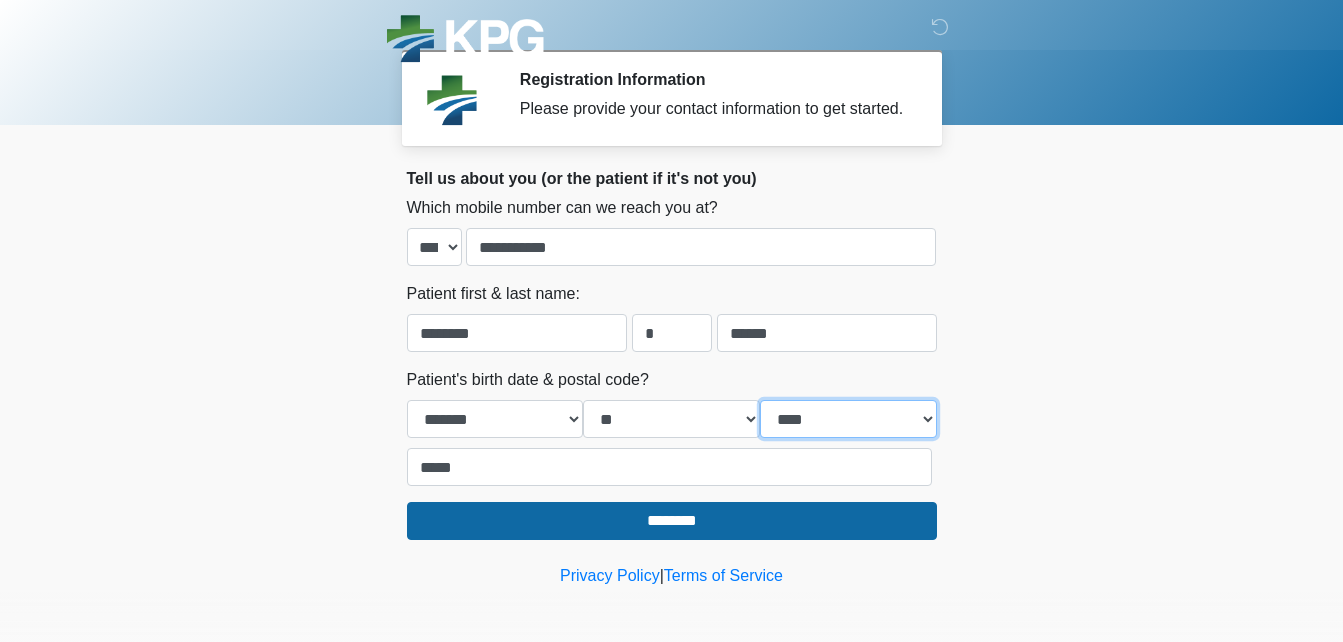 select on "****" 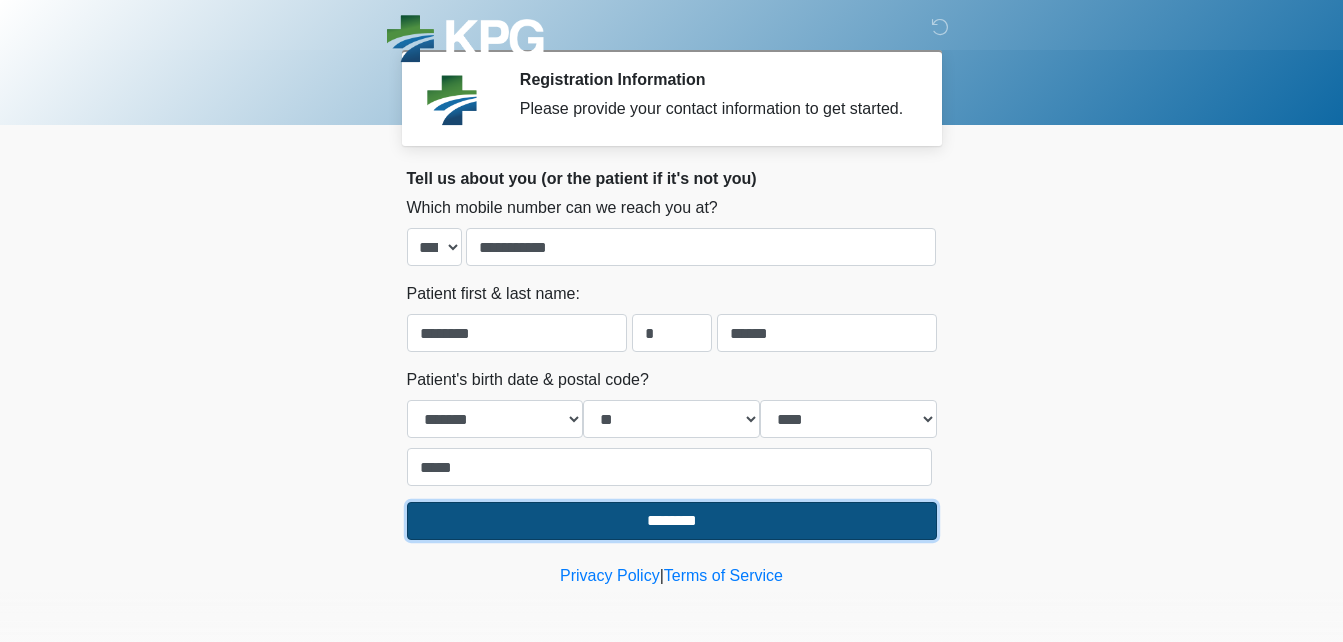 click on "********" at bounding box center (672, 521) 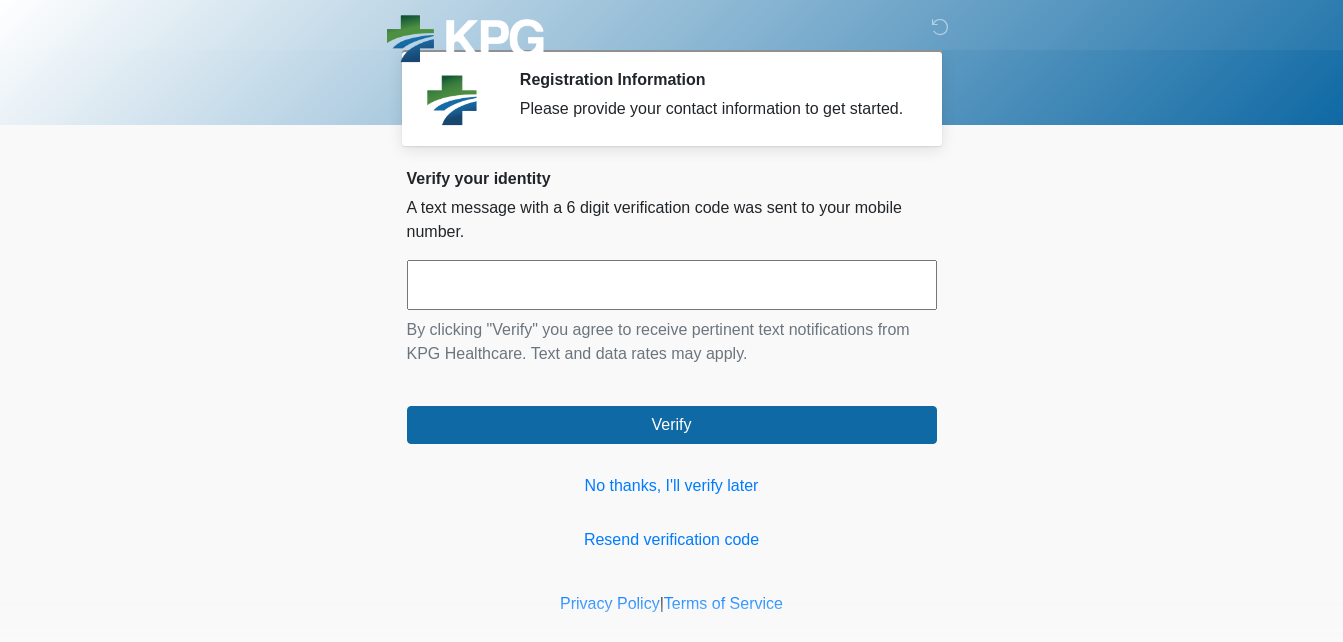 click at bounding box center (672, 285) 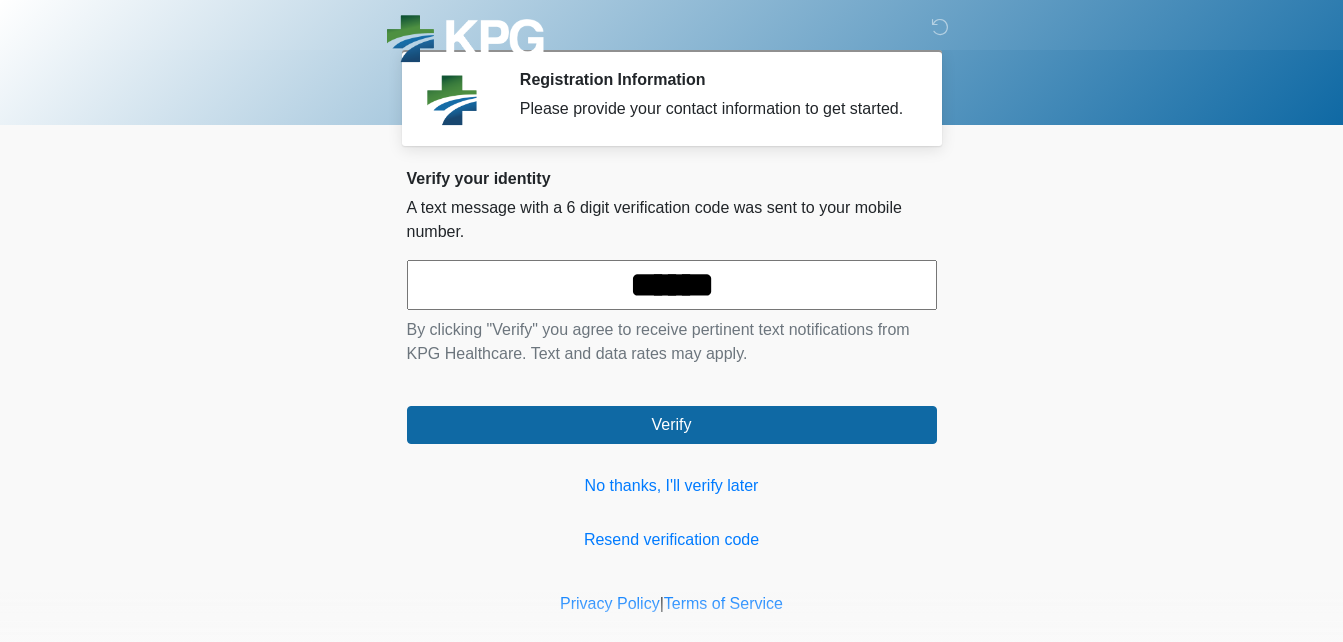 type on "******" 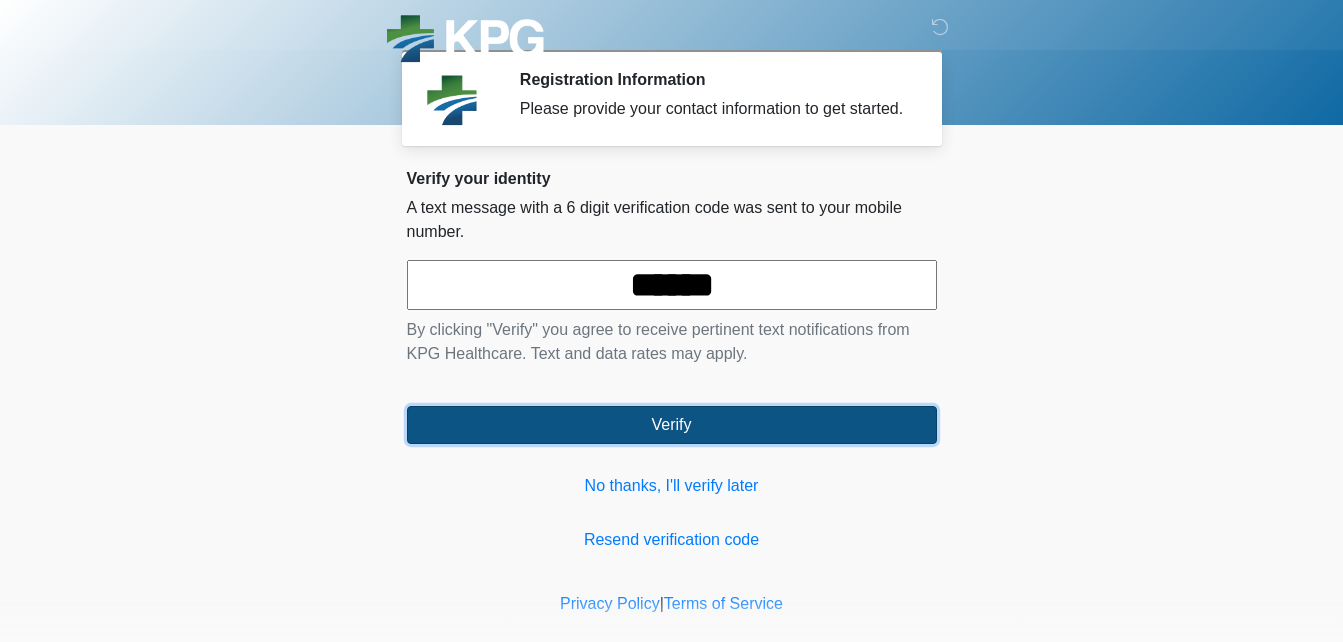 click on "Verify" at bounding box center (672, 425) 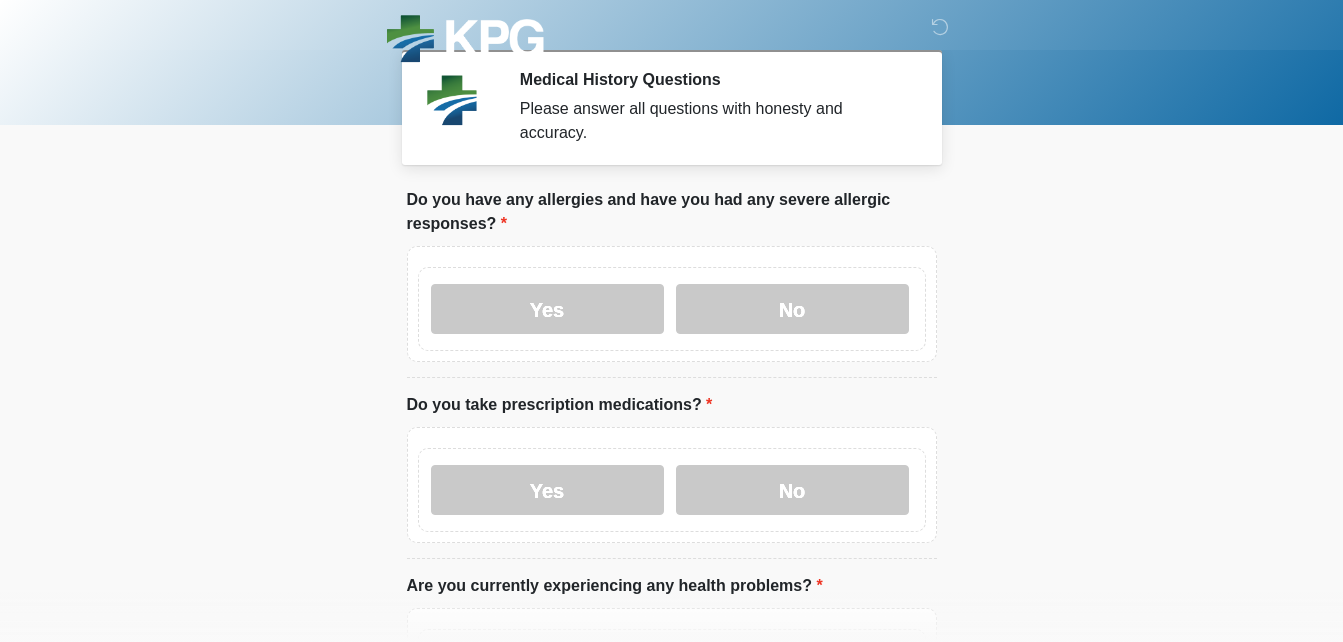 click on "Yes" at bounding box center (547, 309) 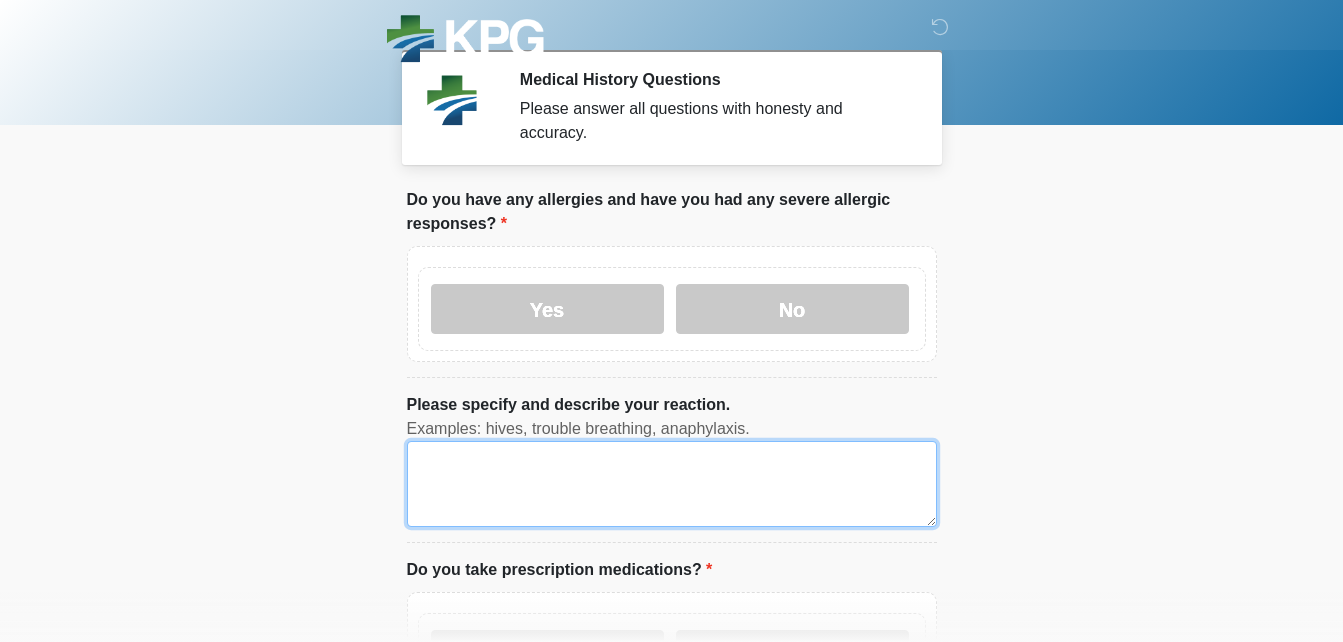 click on "Please specify and describe your reaction." at bounding box center (672, 484) 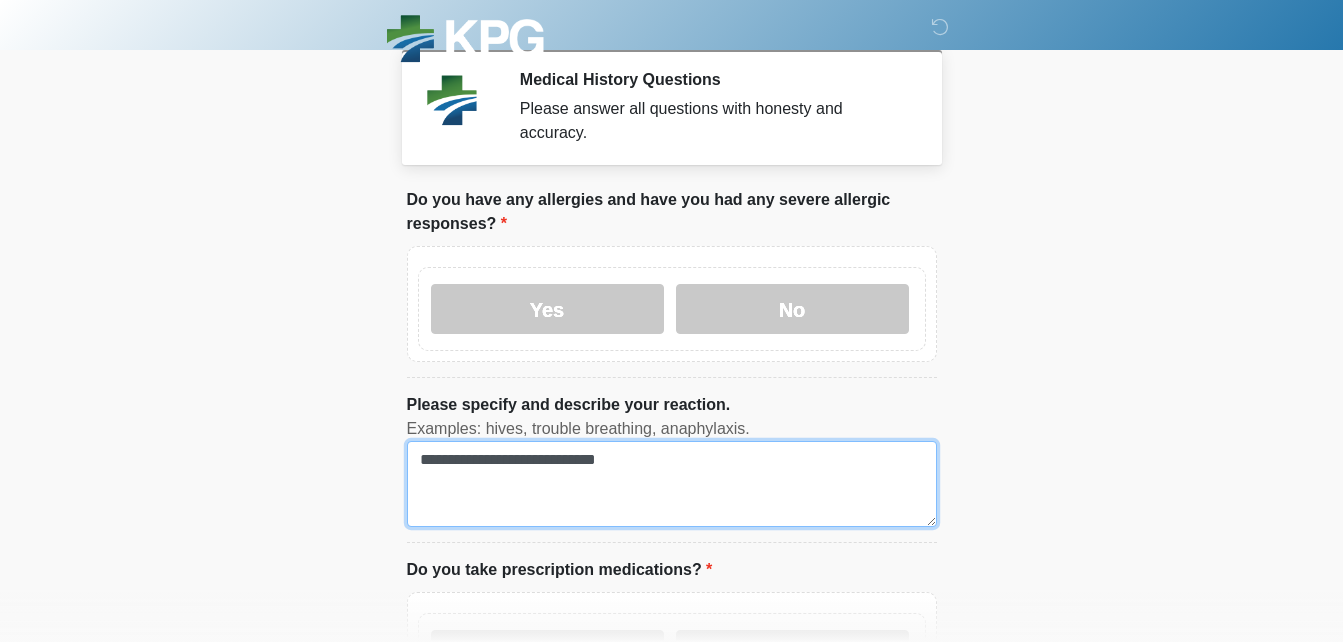 scroll, scrollTop: 163, scrollLeft: 0, axis: vertical 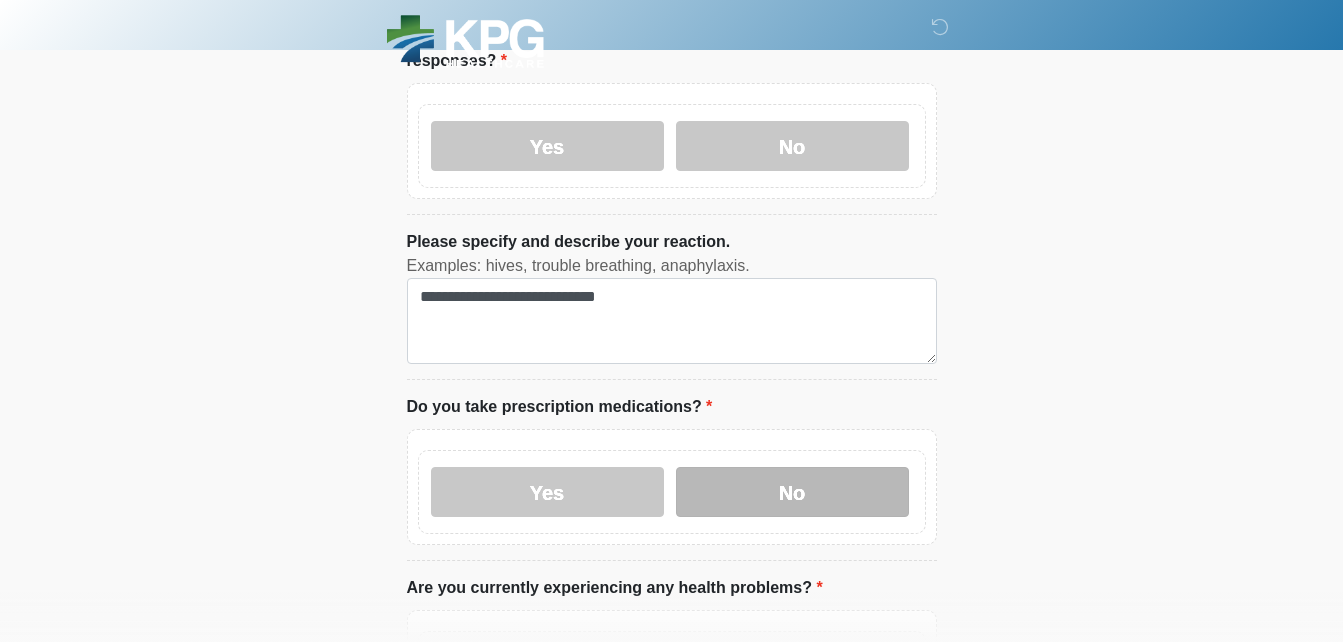 click on "No" at bounding box center [792, 492] 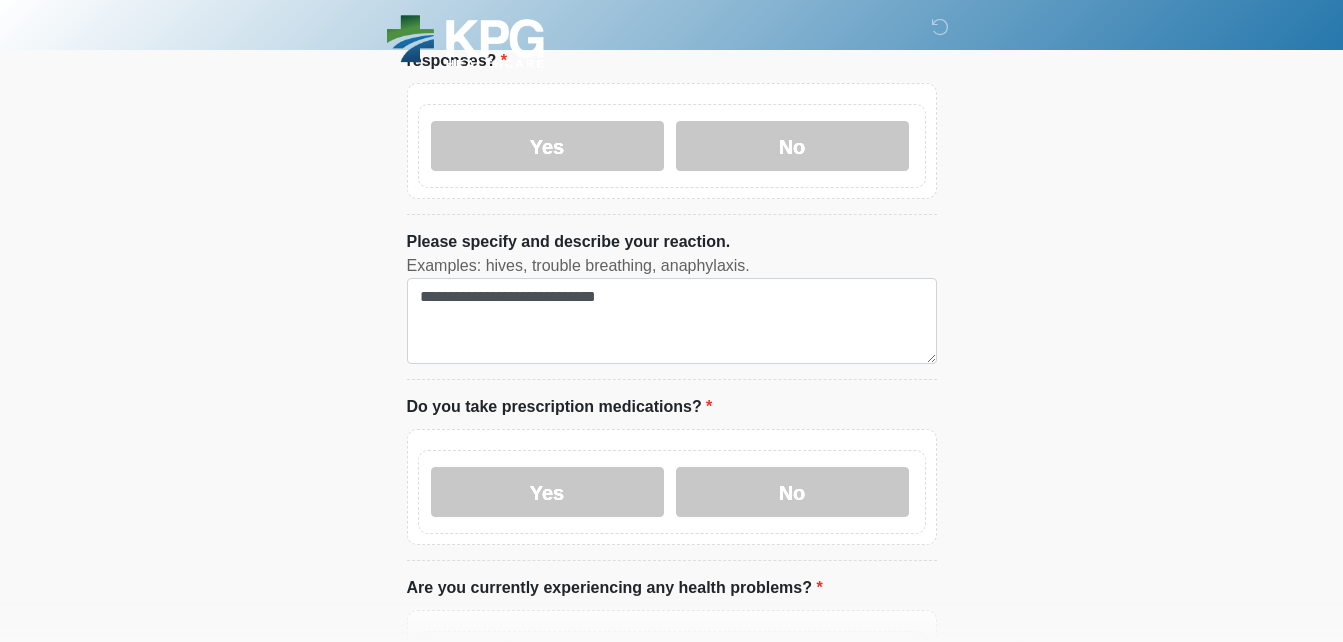 click on "Examples: hives, trouble breathing, anaphylaxis." at bounding box center (672, 266) 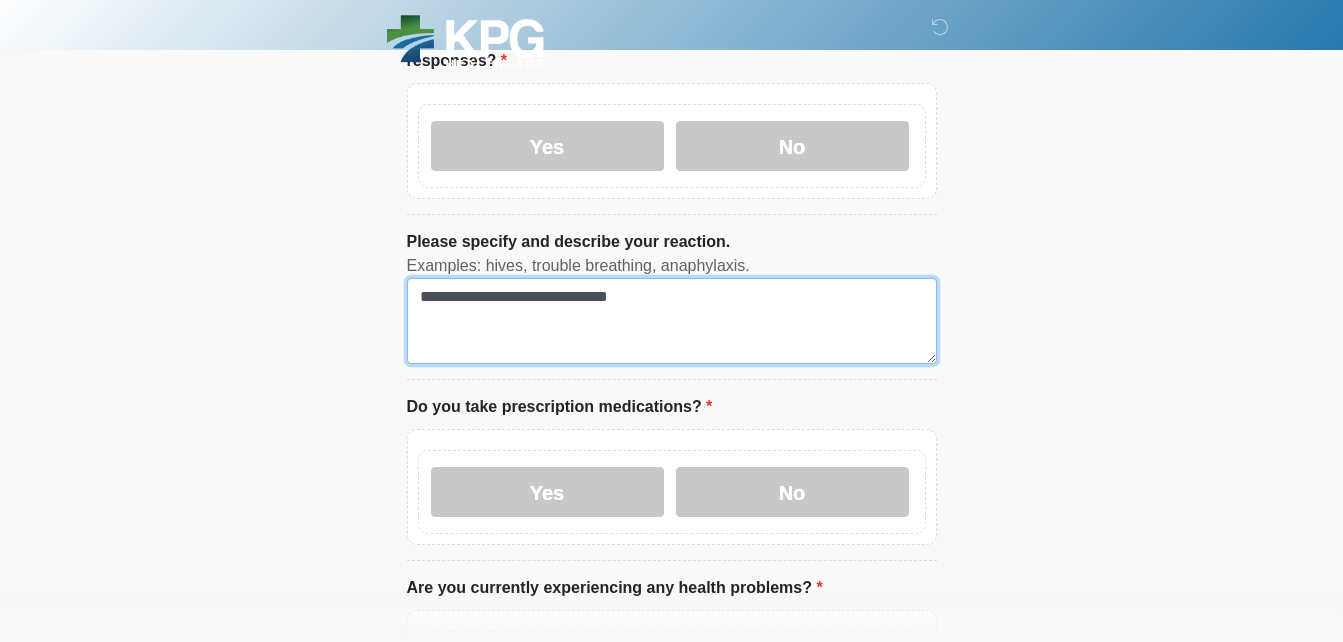 click on "**********" at bounding box center (672, 321) 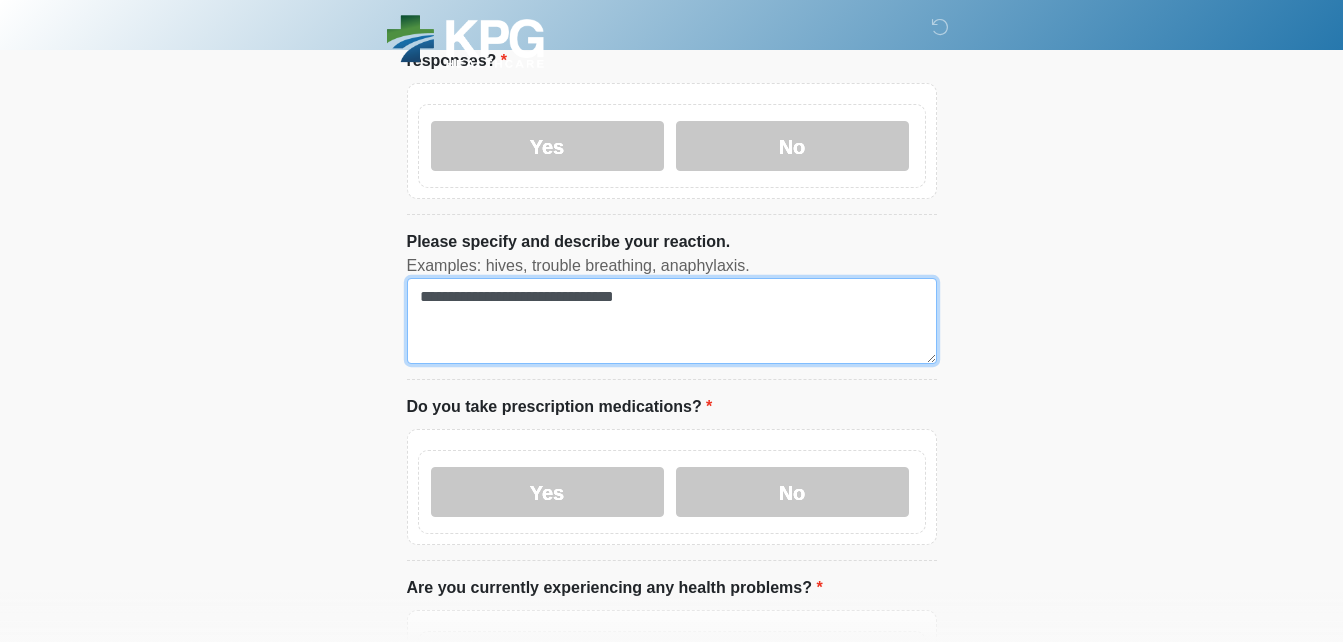 click on "**********" at bounding box center [672, 321] 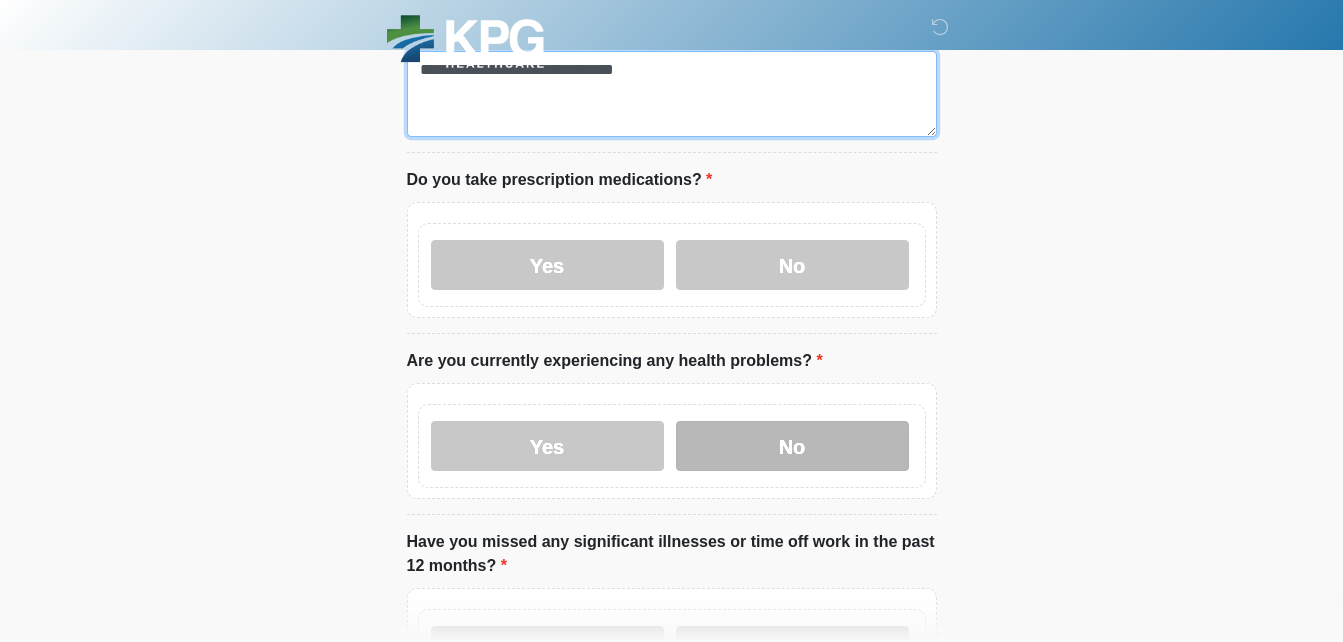 type on "**********" 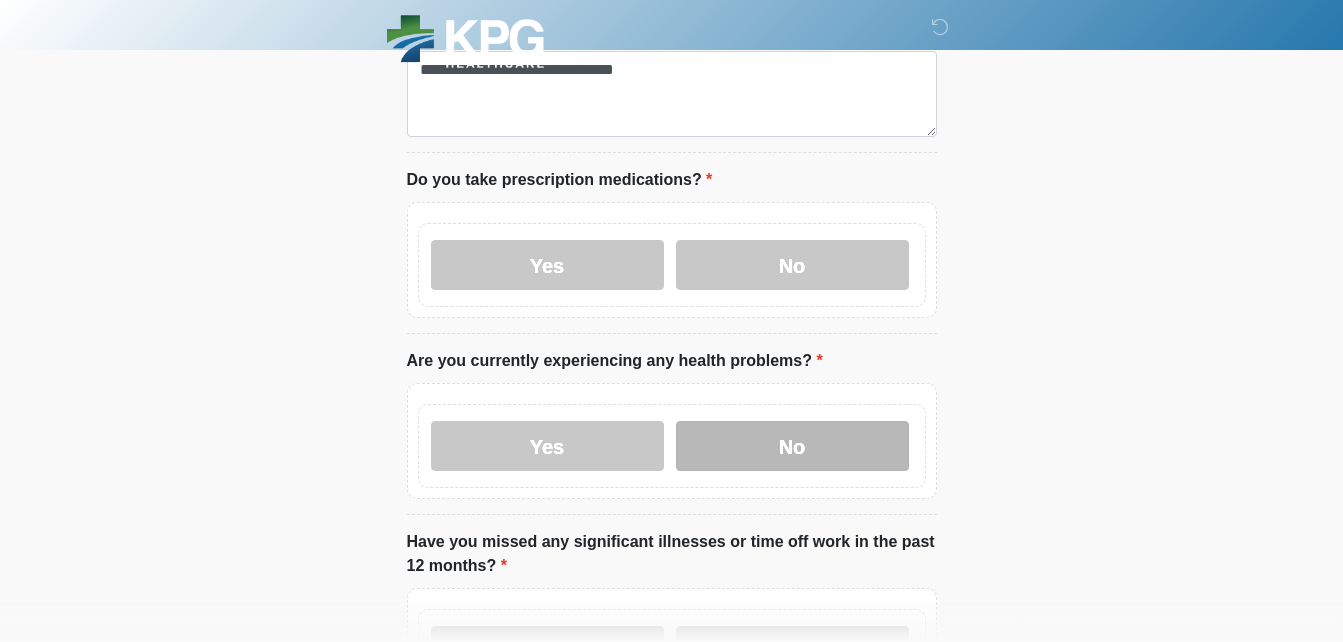 click on "No" at bounding box center [792, 446] 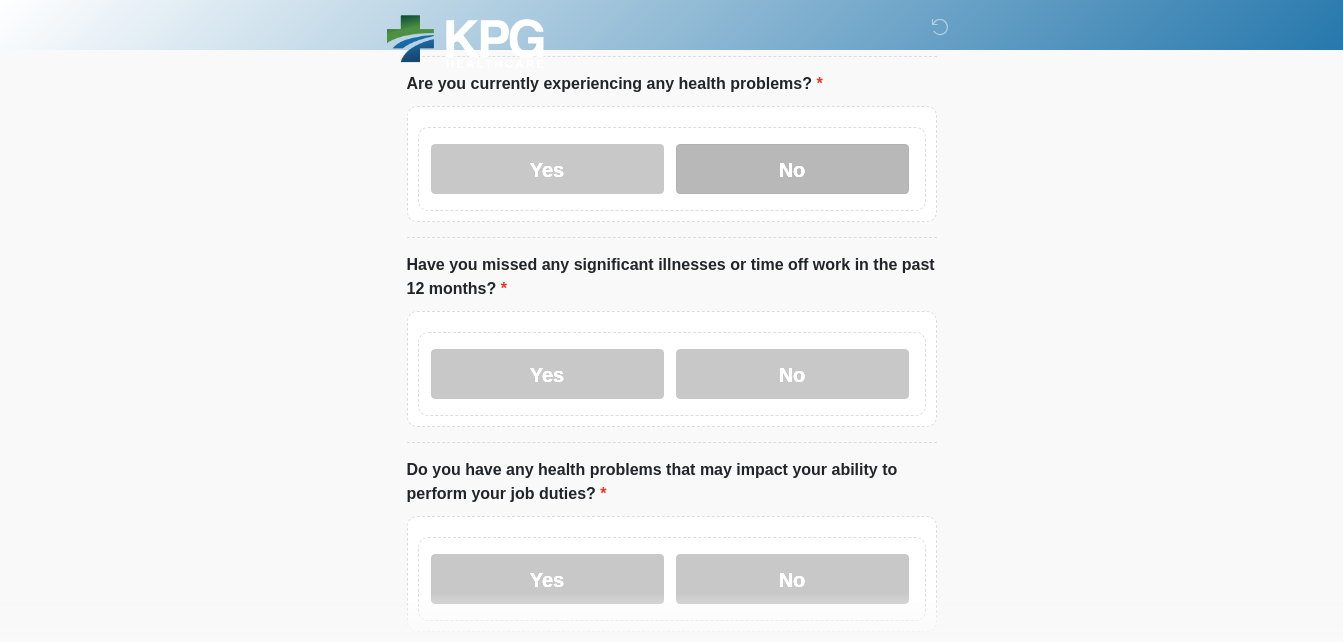 scroll, scrollTop: 675, scrollLeft: 0, axis: vertical 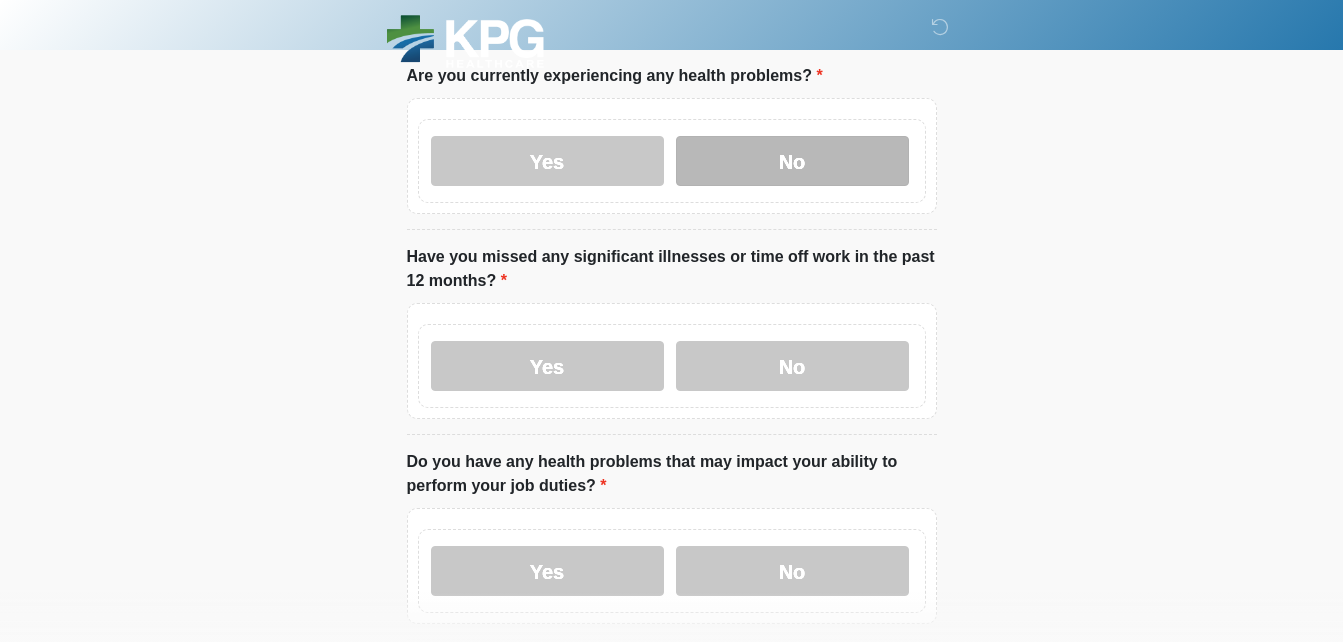 click on "No" at bounding box center (792, 366) 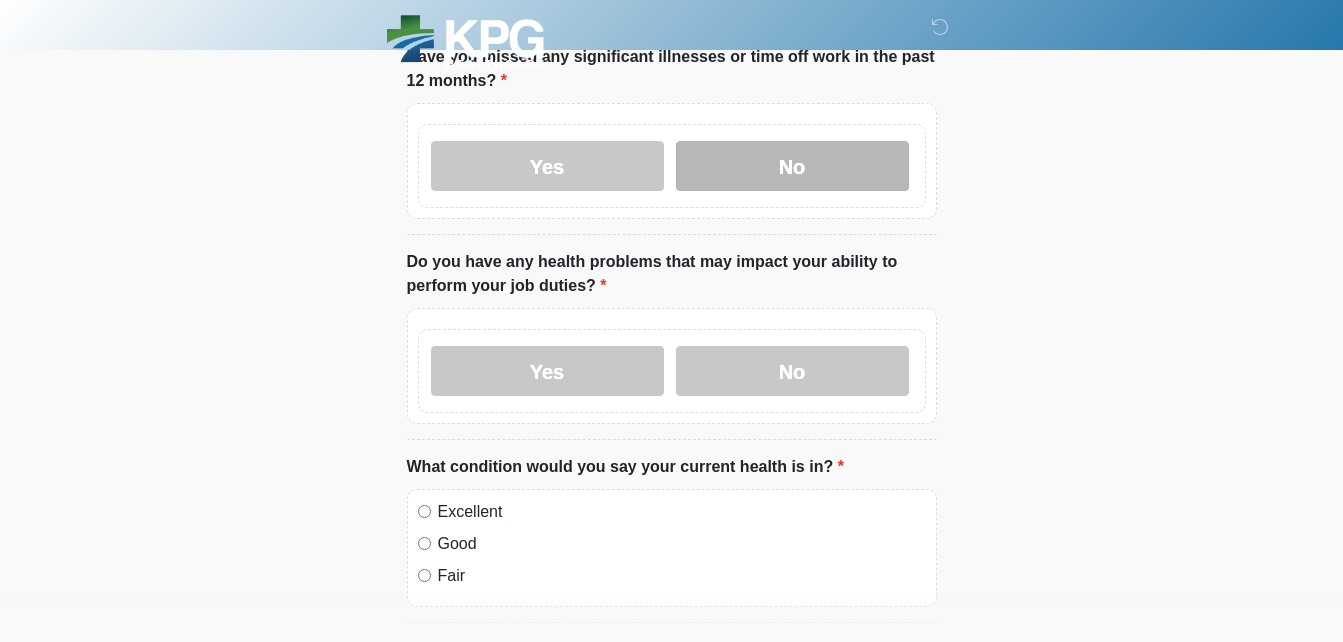 scroll, scrollTop: 876, scrollLeft: 0, axis: vertical 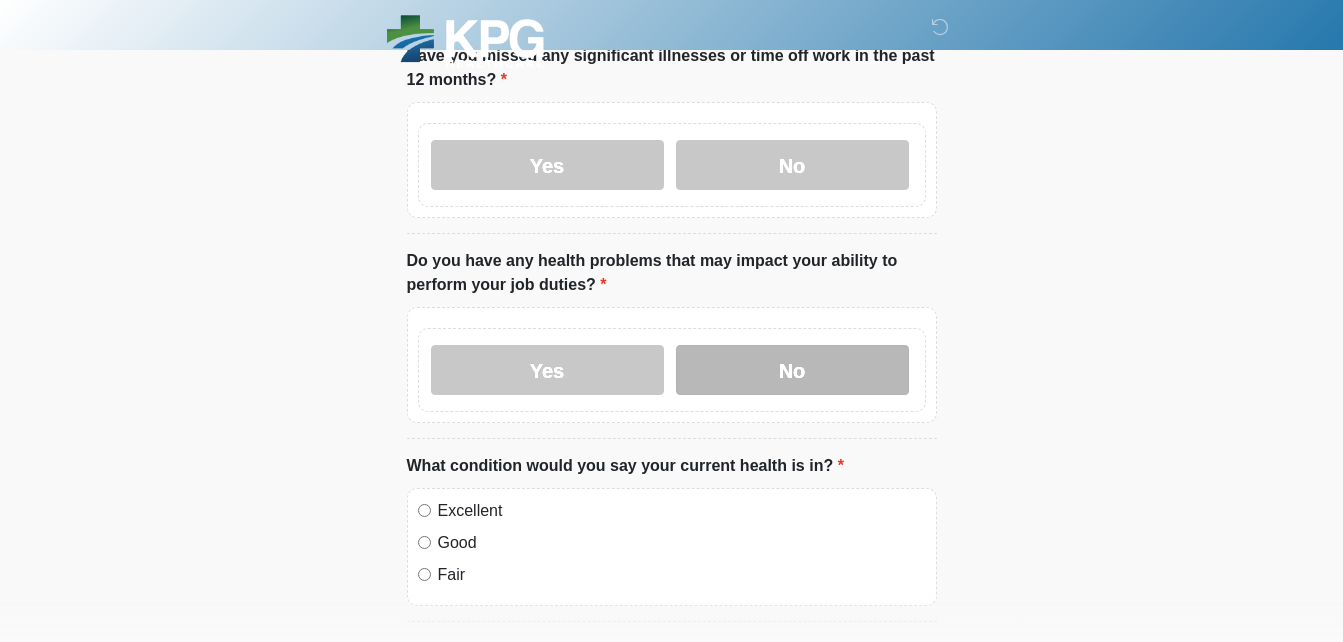 click on "No" at bounding box center [792, 370] 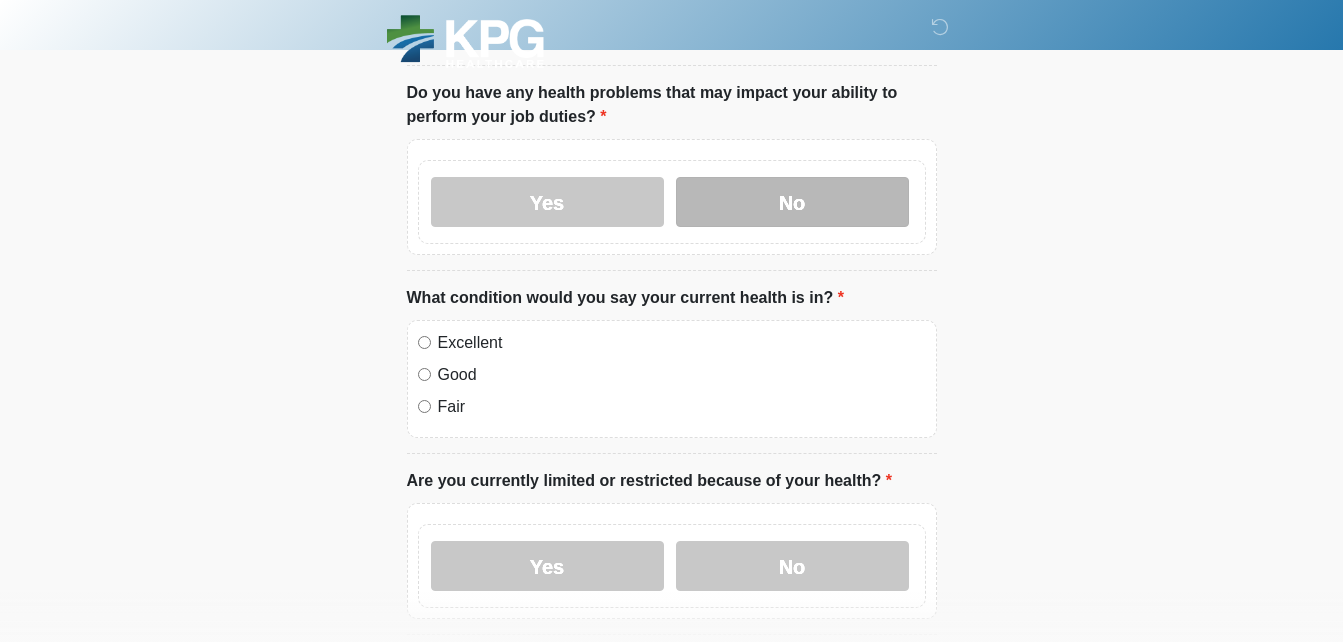 scroll, scrollTop: 1046, scrollLeft: 0, axis: vertical 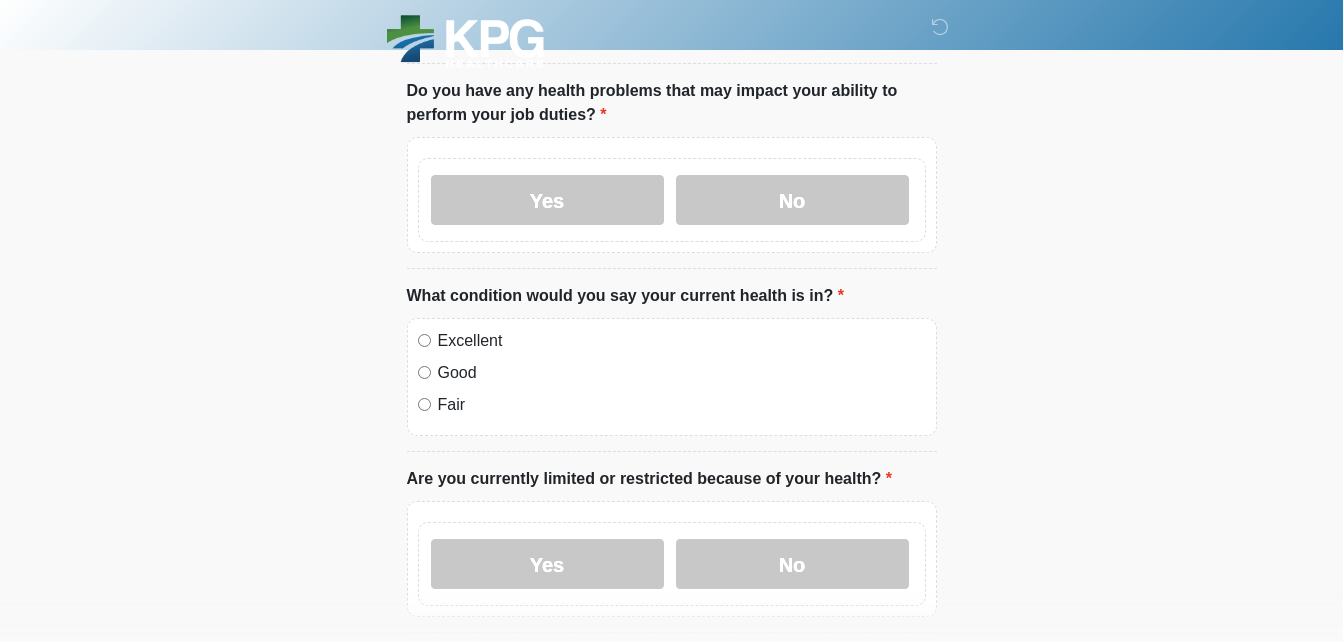 click on "Excellent" at bounding box center [682, 341] 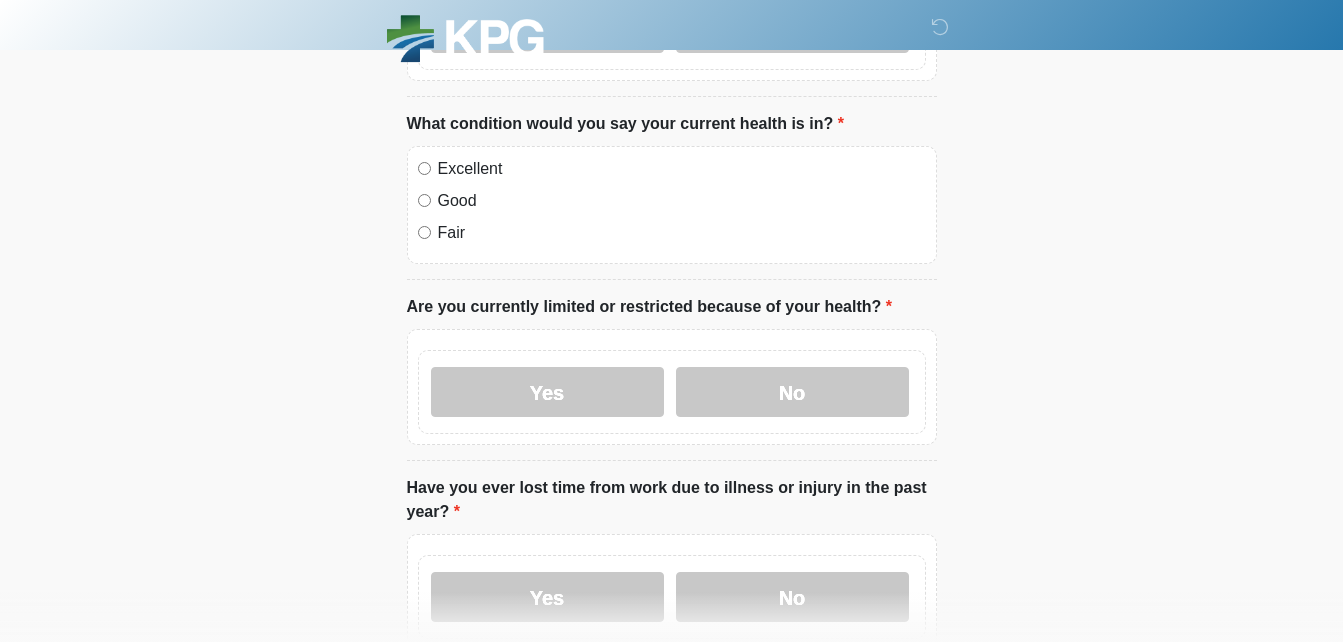 scroll, scrollTop: 1220, scrollLeft: 0, axis: vertical 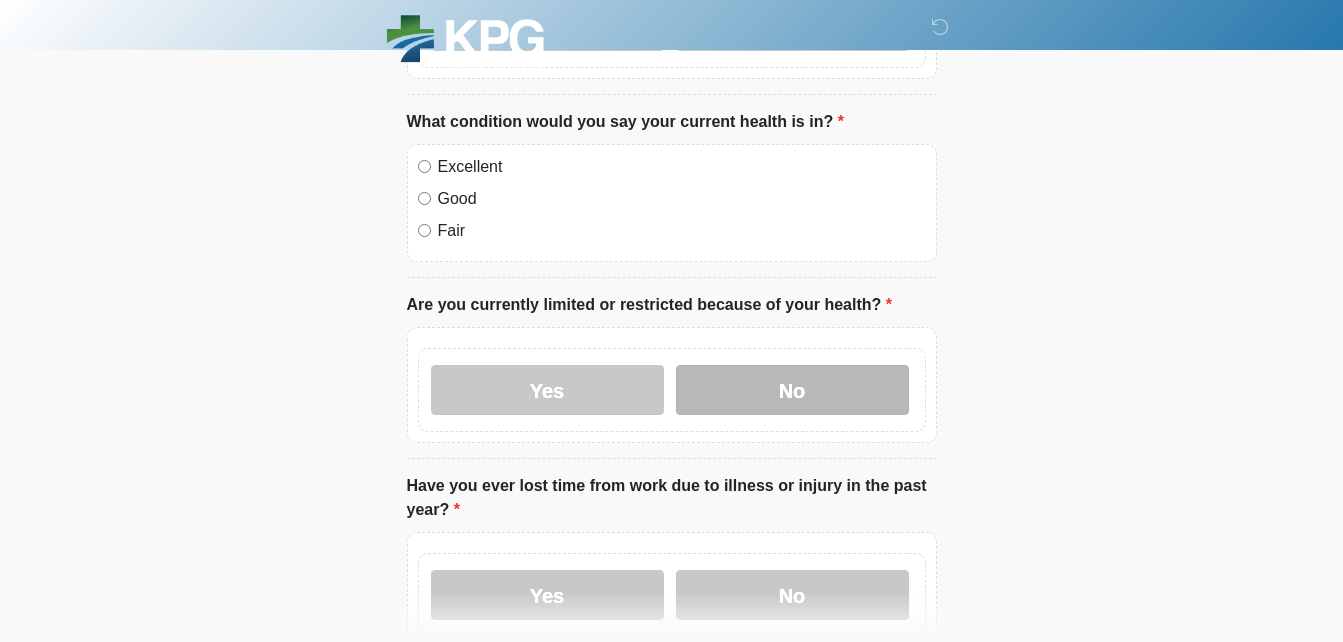 click on "No" at bounding box center (792, 390) 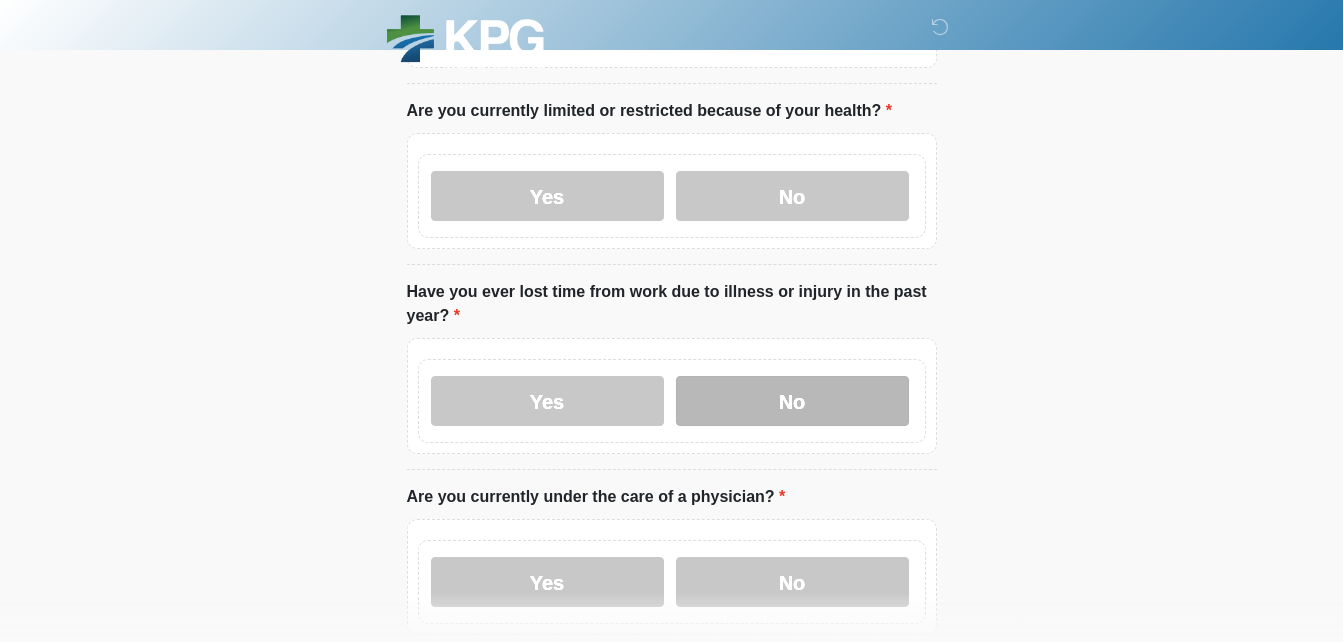 click on "No" at bounding box center (792, 401) 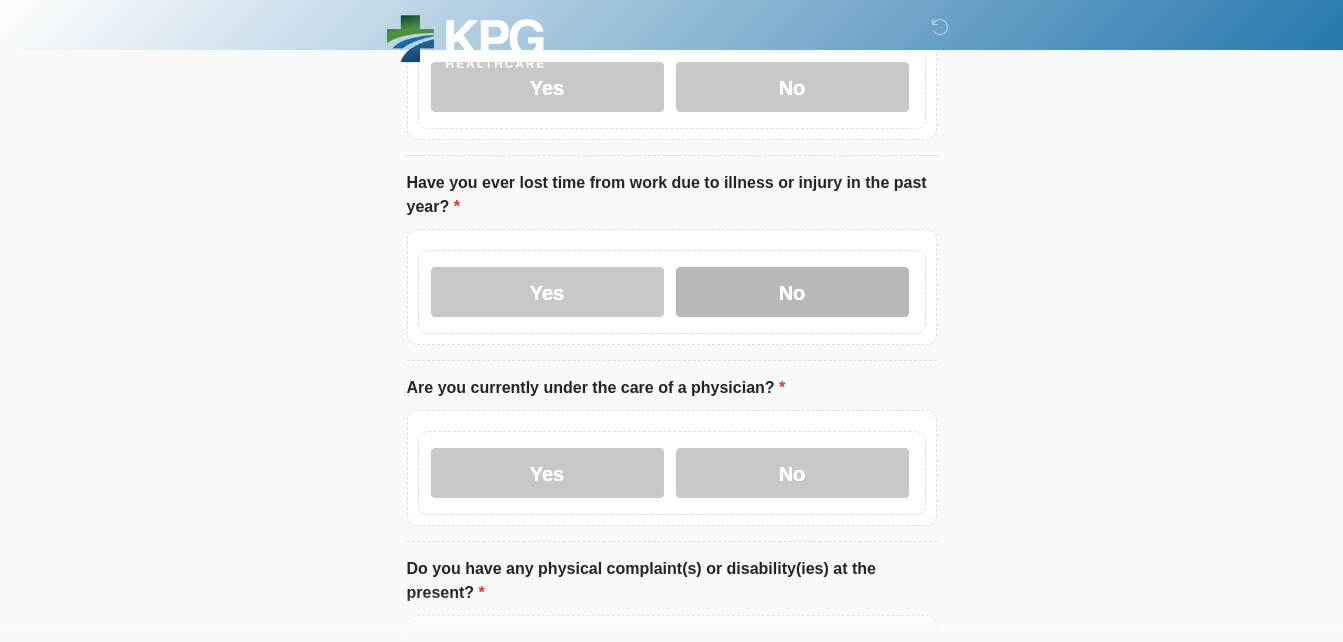 scroll, scrollTop: 1541, scrollLeft: 0, axis: vertical 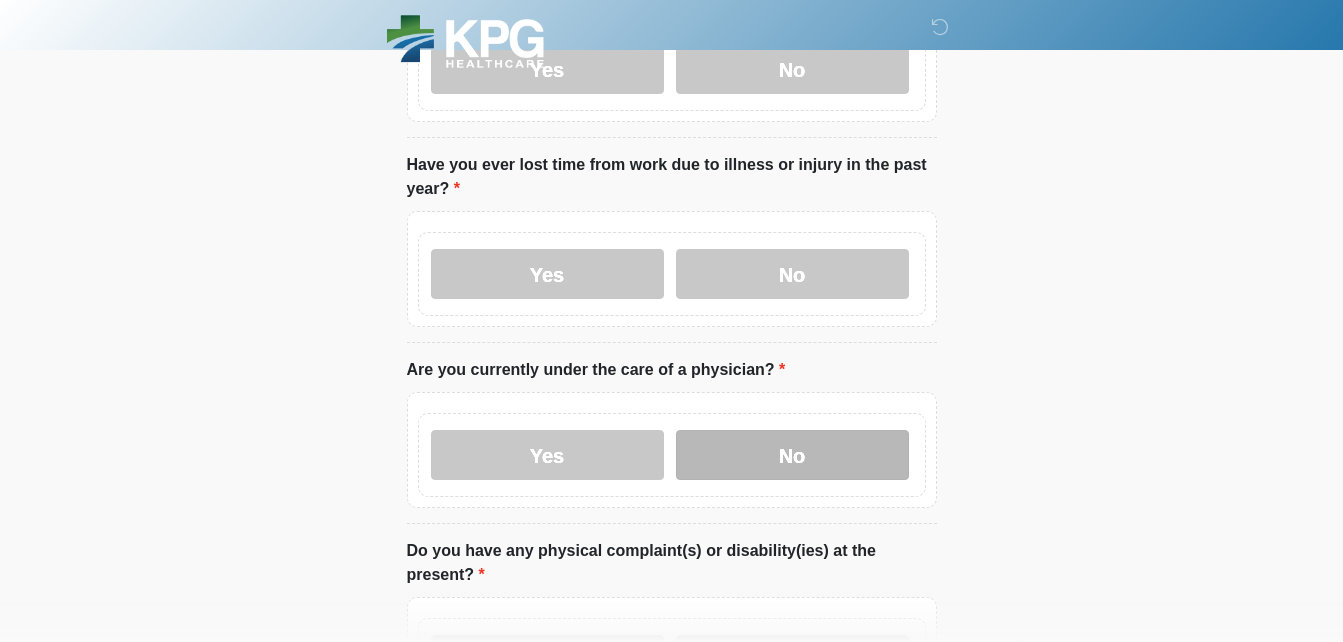 click on "No" at bounding box center [792, 455] 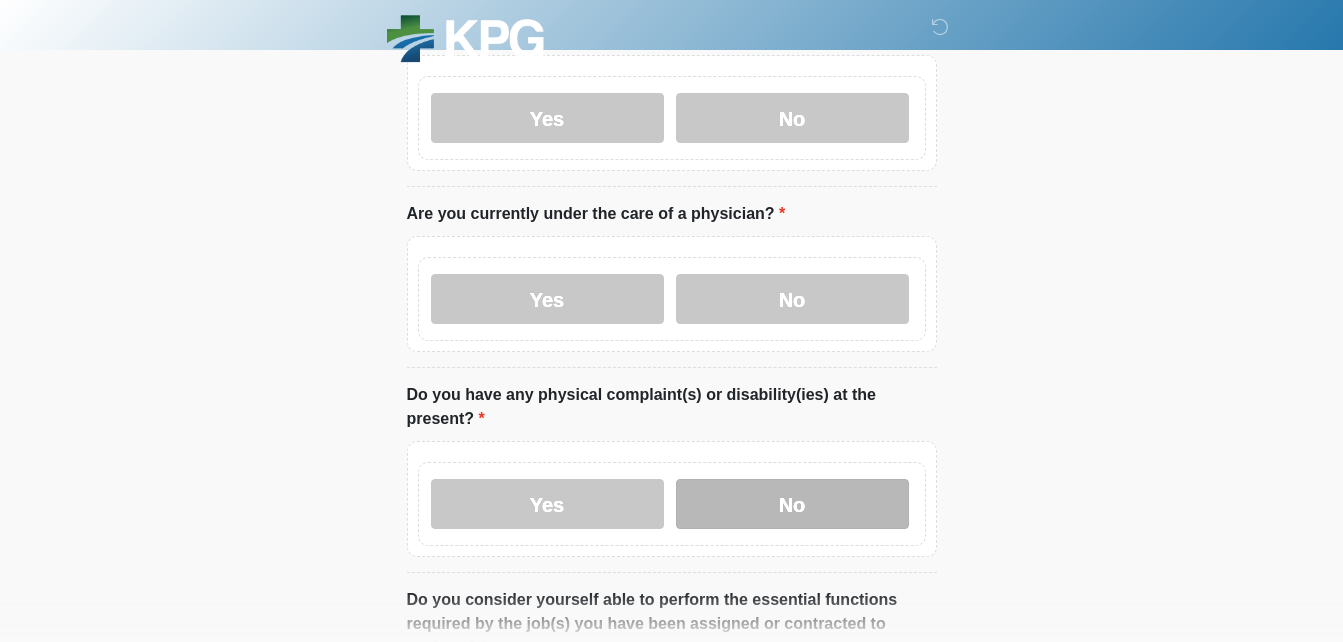 click on "No" at bounding box center [792, 504] 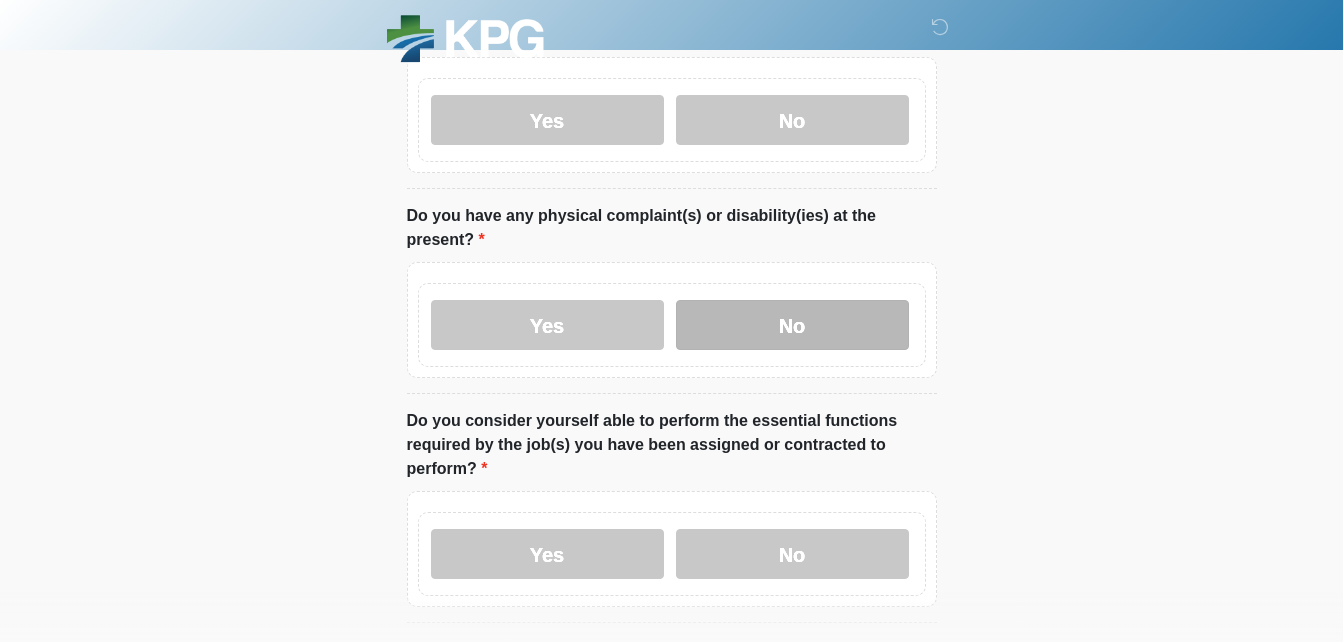 scroll, scrollTop: 1889, scrollLeft: 0, axis: vertical 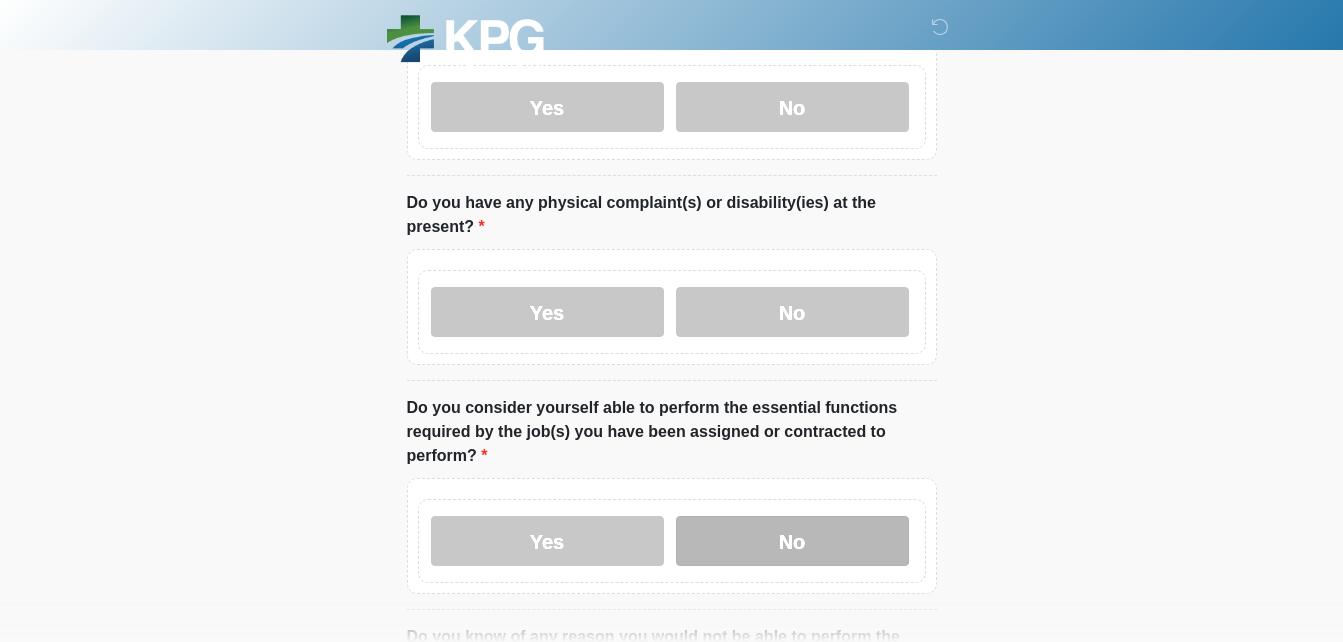 click on "No" at bounding box center (792, 541) 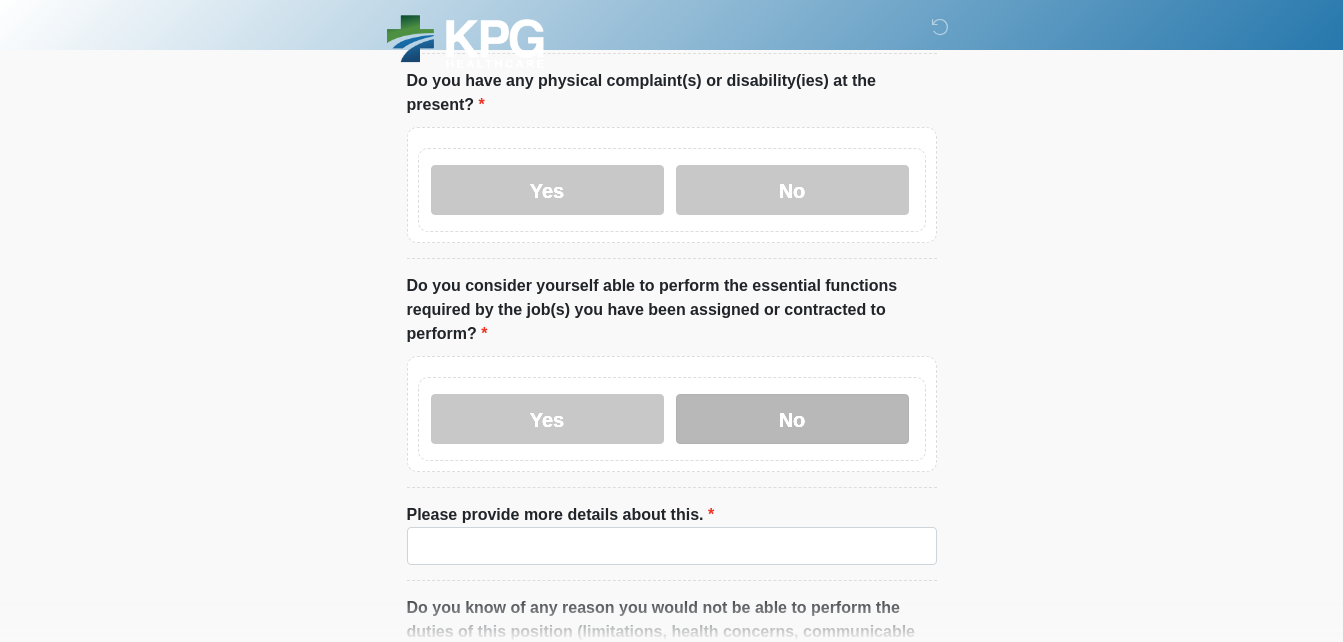 scroll, scrollTop: 2015, scrollLeft: 0, axis: vertical 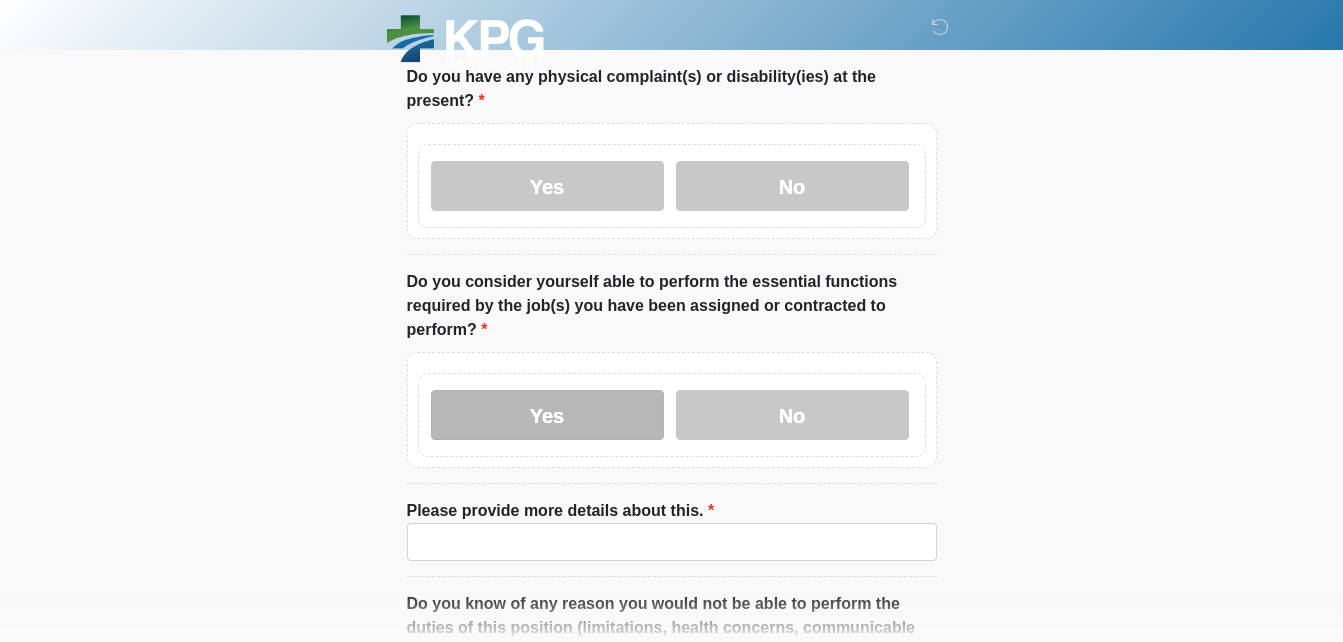 click on "Yes" at bounding box center [547, 415] 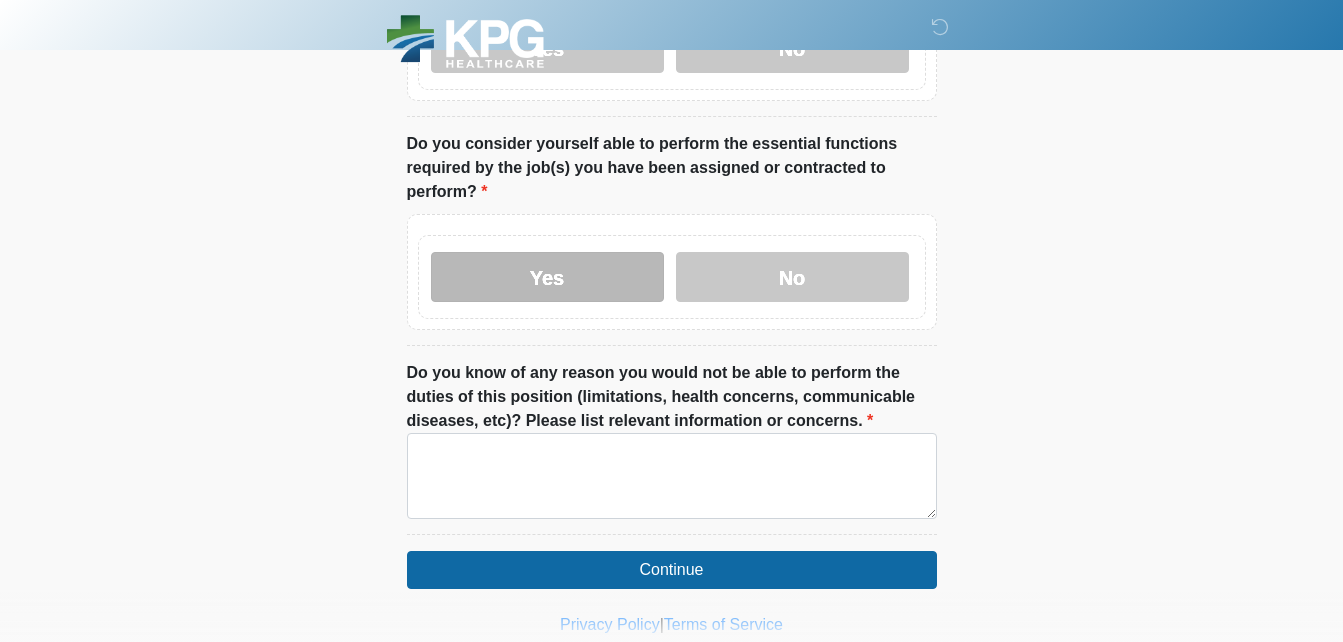 scroll, scrollTop: 2155, scrollLeft: 0, axis: vertical 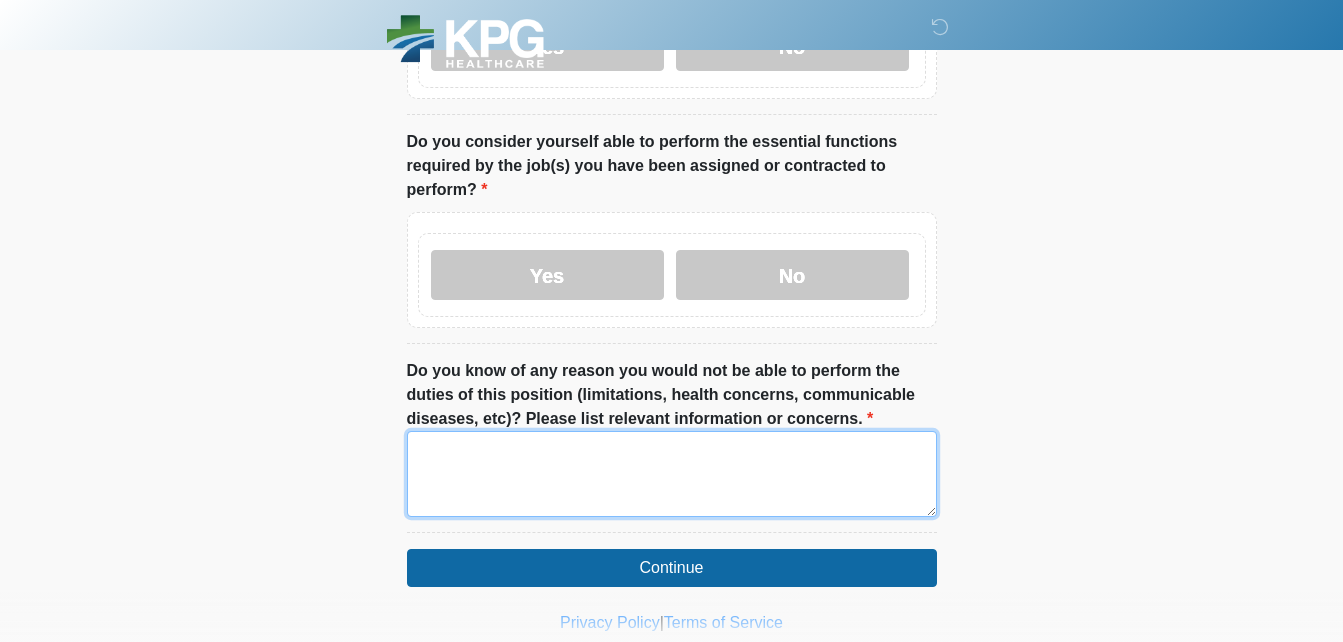 click on "Do you know of any reason you would not be able to perform the duties of this position (limitations, health concerns, communicable diseases, etc)?  Please list relevant information or concerns." at bounding box center [672, 474] 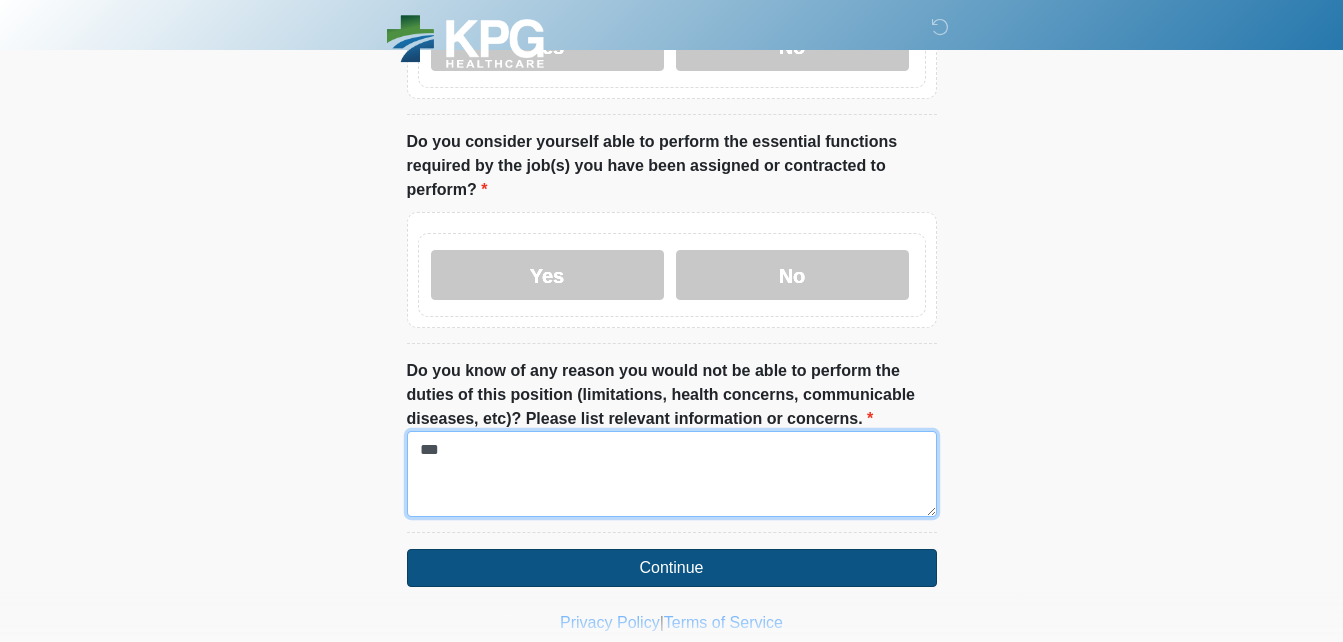 type on "***" 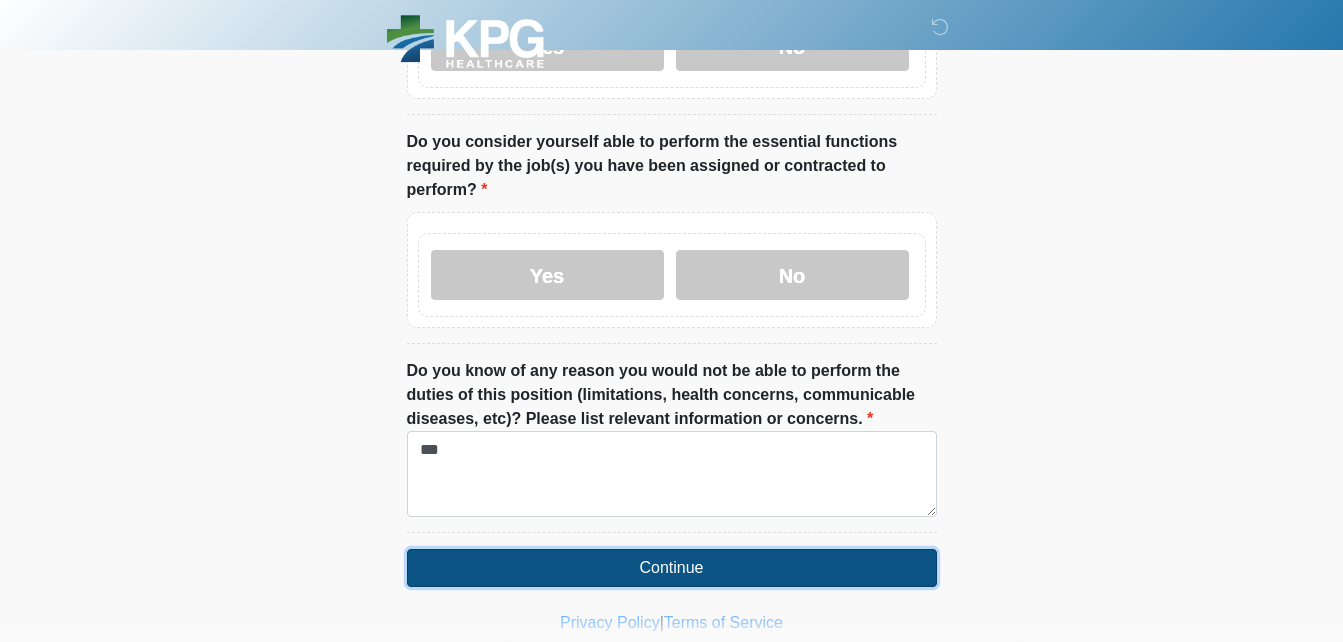 click on "Continue" at bounding box center [672, 568] 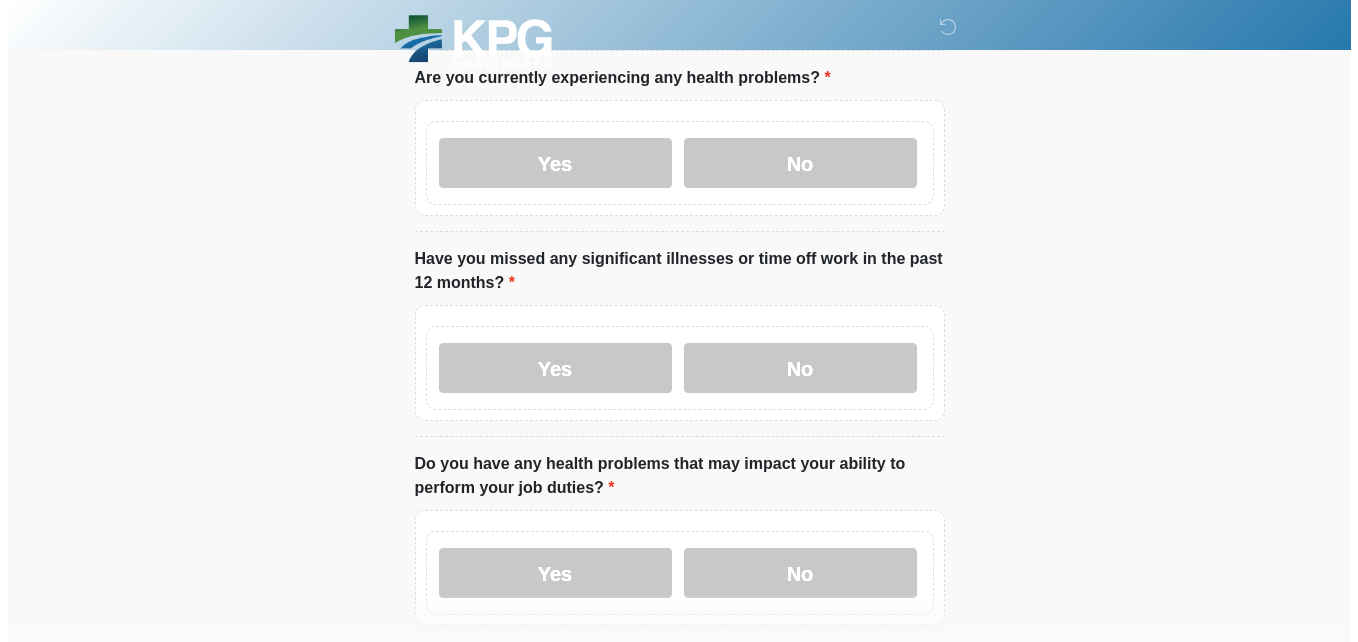 scroll, scrollTop: 0, scrollLeft: 0, axis: both 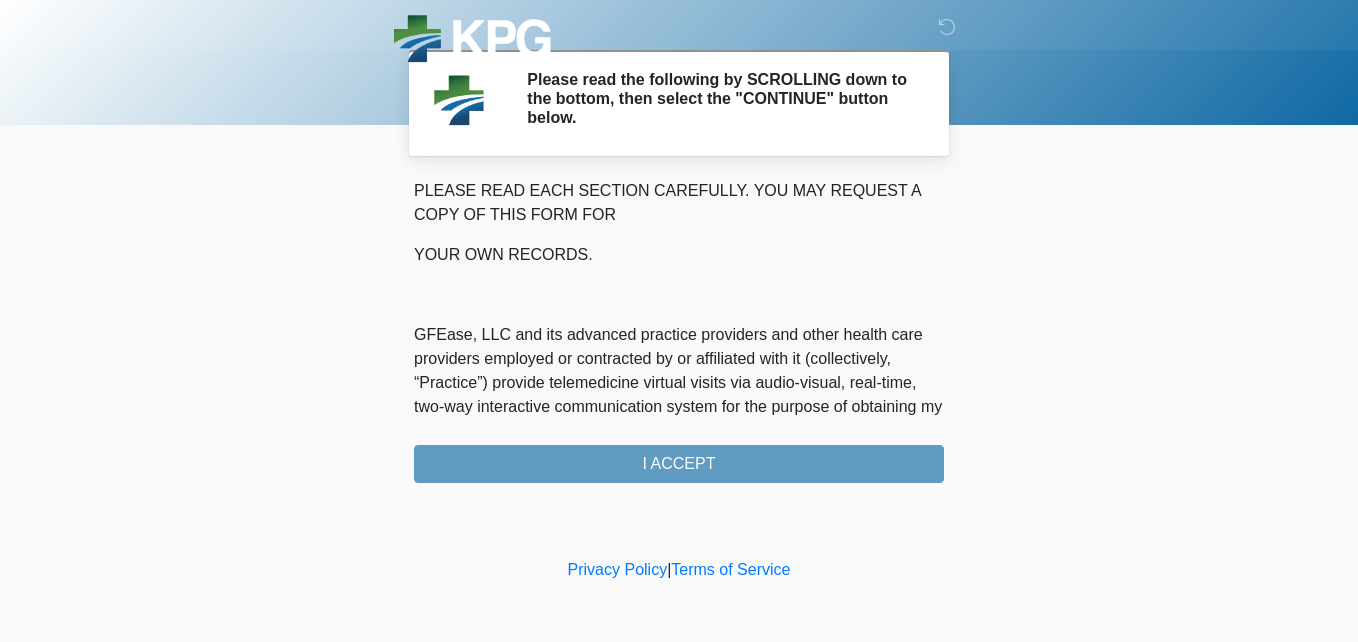 click on "PLEASE READ EACH SECTION CAREFULLY. YOU MAY REQUEST A COPY OF THIS FORM FOR YOUR OWN RECORDS. GFEase, LLC and its advanced practice providers and other health care providers employed or contracted by or affiliated with it (collectively, “Practice”) provide telemedicine virtual visits via audio-visual, real-time, two-way interactive communication system for the purpose of obtaining my health history (“Telemedicine Services”). I understand that Telemedicine Services include interactive audio, video or other electronic media and that there are both risks and benefits to being treated via telemedicine. Providers (i) may be in a location other than where I am located, (ii) will examine me face-to-face via a remote presence but will not perform a “hands-on” physical examination, and (iii) must rely on information provided by me.
I ACCEPT" at bounding box center (679, 331) 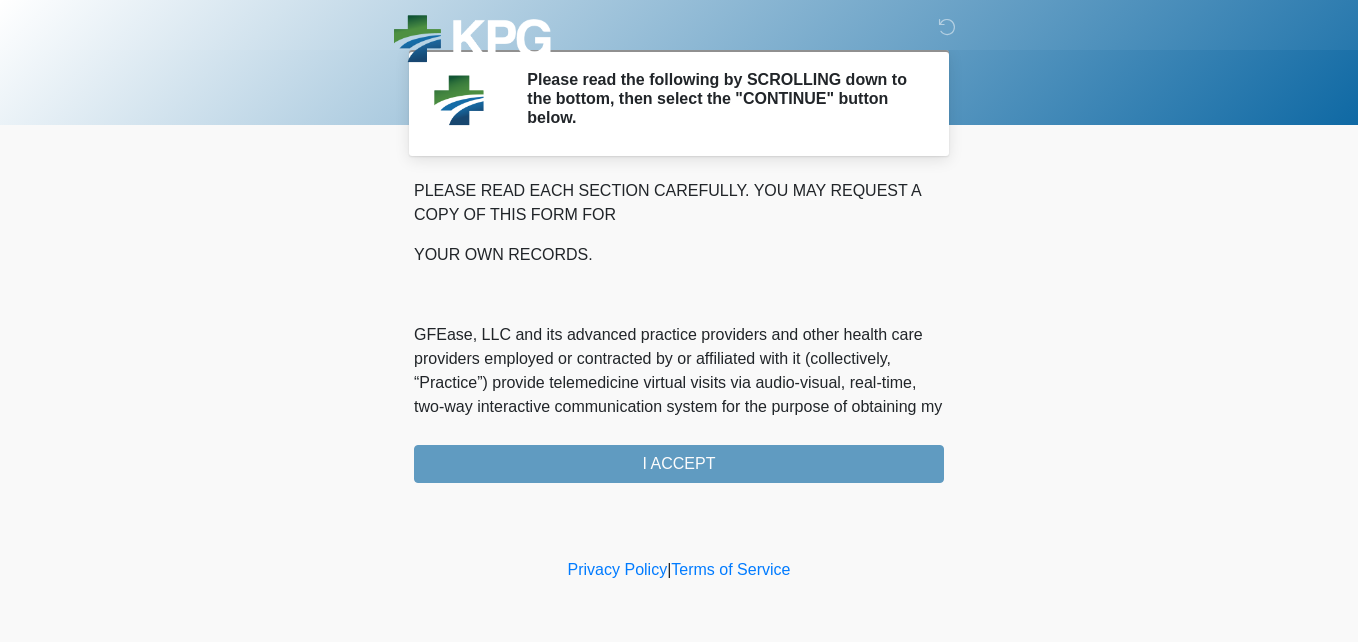 click on "PLEASE READ EACH SECTION CAREFULLY. YOU MAY REQUEST A COPY OF THIS FORM FOR YOUR OWN RECORDS. GFEase, LLC and its advanced practice providers and other health care providers employed or contracted by or affiliated with it (collectively, “Practice”) provide telemedicine virtual visits via audio-visual, real-time, two-way interactive communication system for the purpose of obtaining my health history (“Telemedicine Services”). I understand that Telemedicine Services include interactive audio, video or other electronic media and that there are both risks and benefits to being treated via telemedicine. Providers (i) may be in a location other than where I am located, (ii) will examine me face-to-face via a remote presence but will not perform a “hands-on” physical examination, and (iii) must rely on information provided by me.
I ACCEPT" at bounding box center (679, 331) 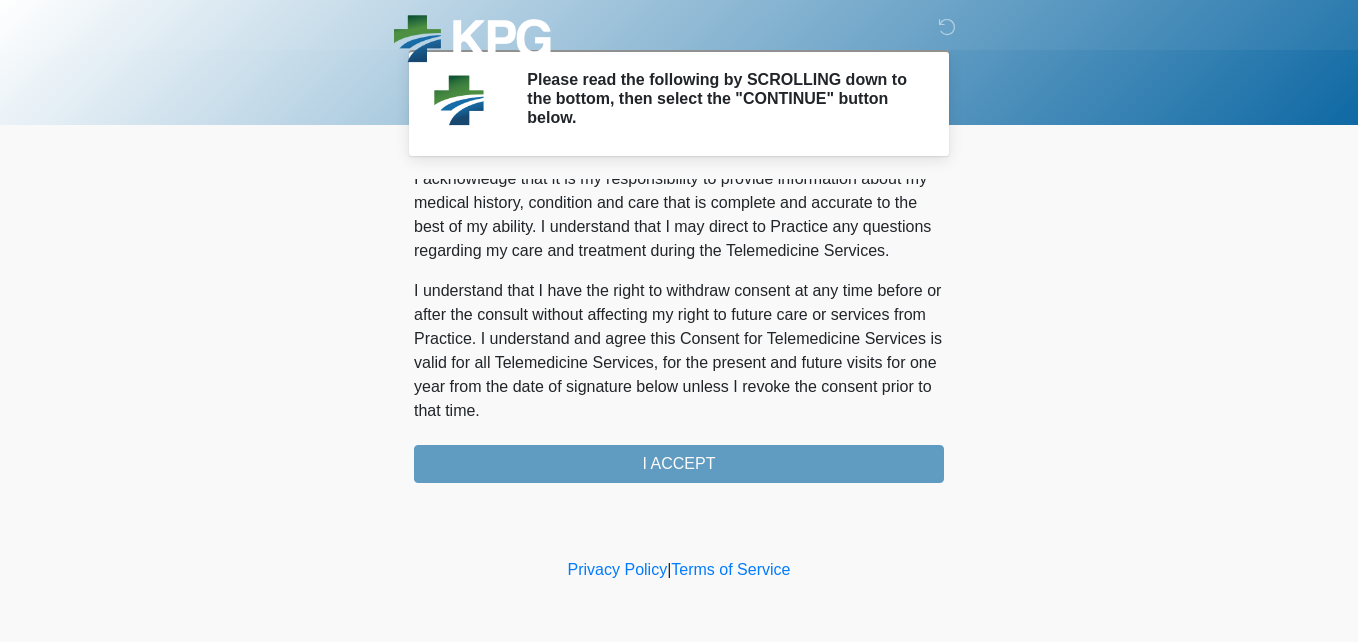 scroll, scrollTop: 1398, scrollLeft: 0, axis: vertical 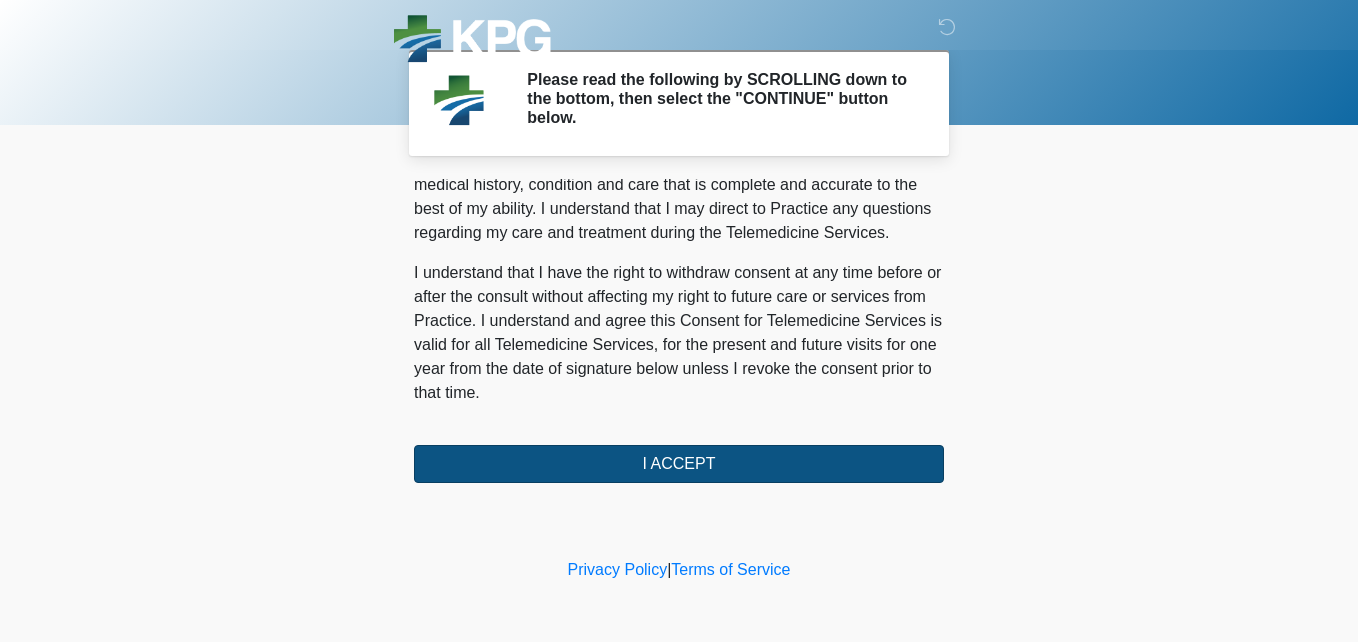 click on "I ACCEPT" at bounding box center [679, 464] 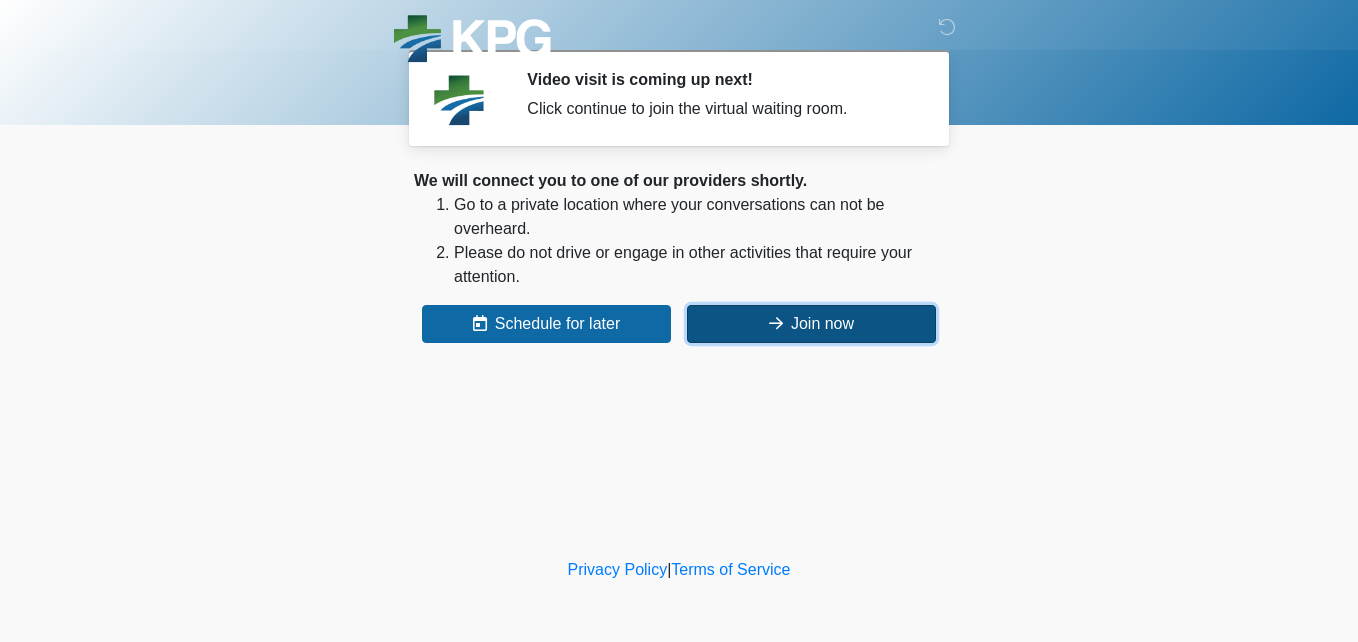 click on "Join now" at bounding box center [811, 324] 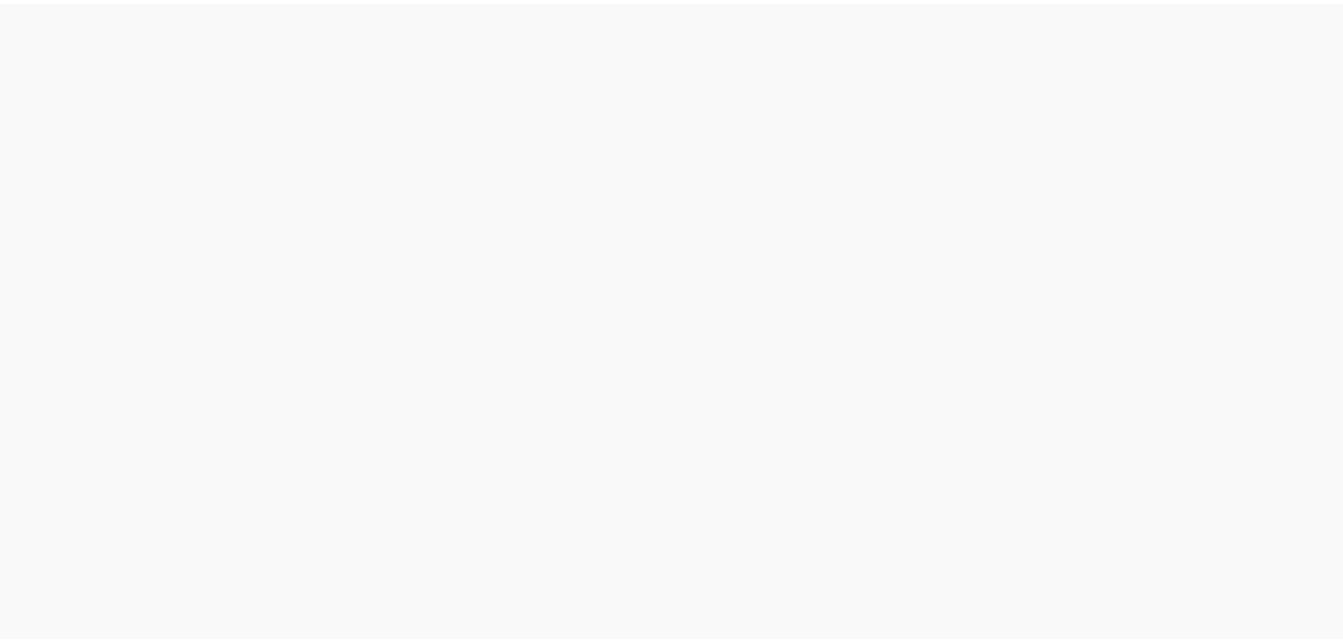 scroll, scrollTop: 0, scrollLeft: 0, axis: both 